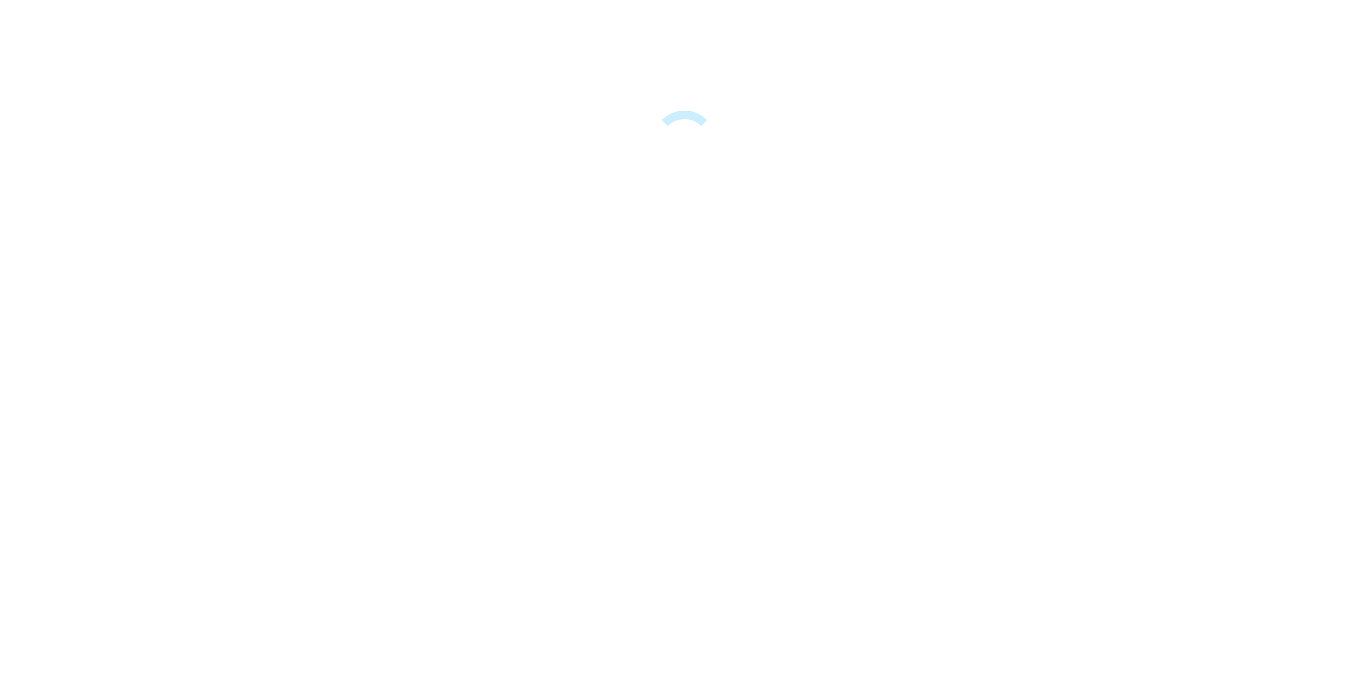scroll, scrollTop: 0, scrollLeft: 0, axis: both 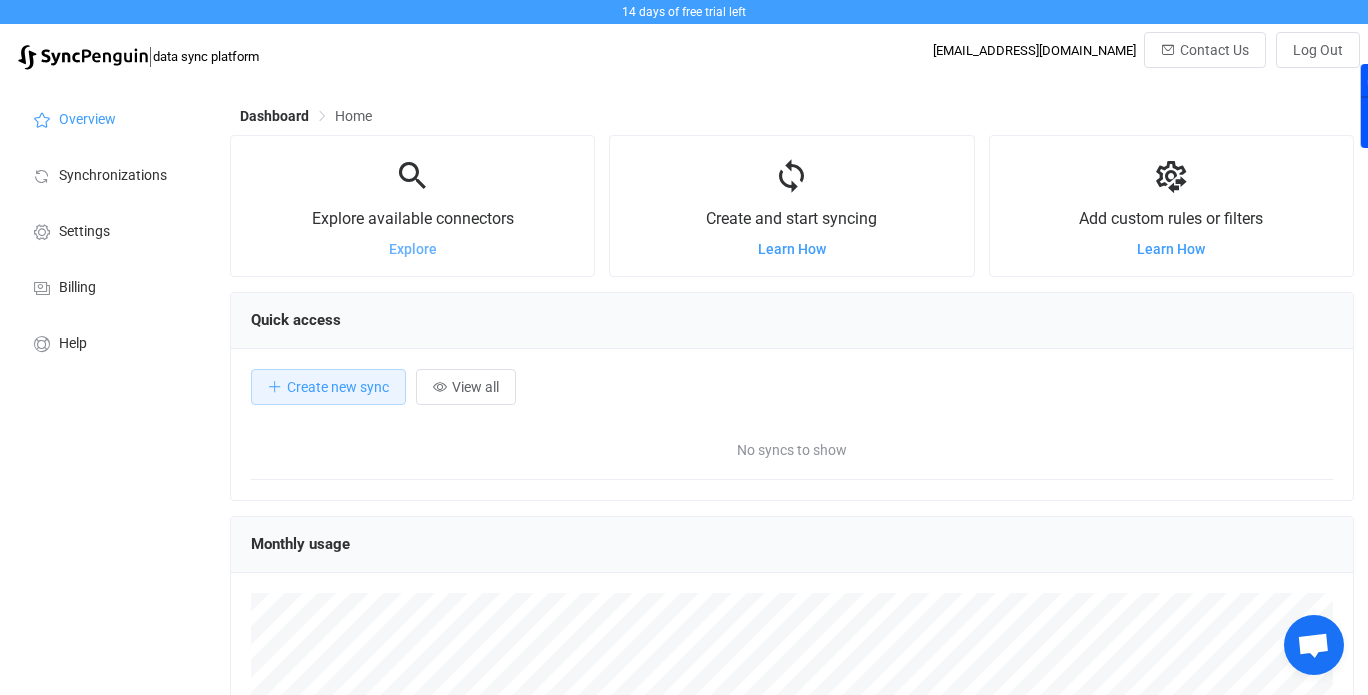 click on "Explore" at bounding box center [413, 249] 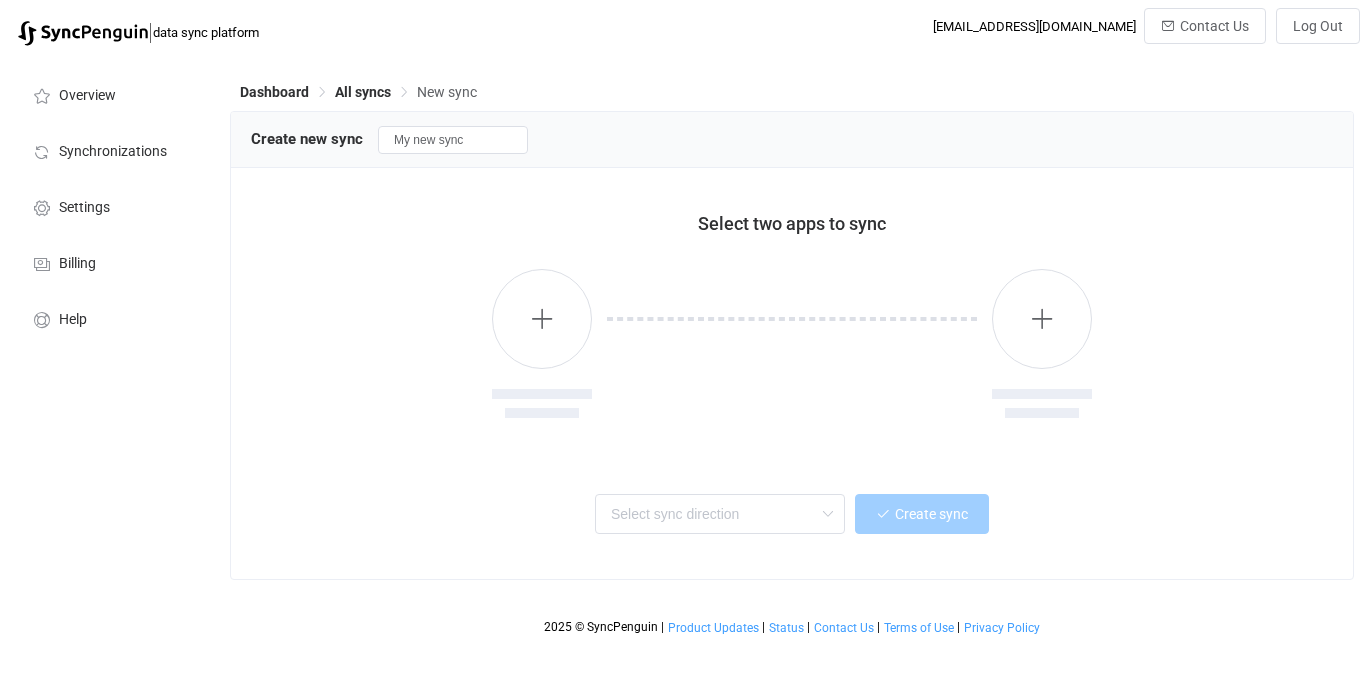 scroll, scrollTop: 0, scrollLeft: 0, axis: both 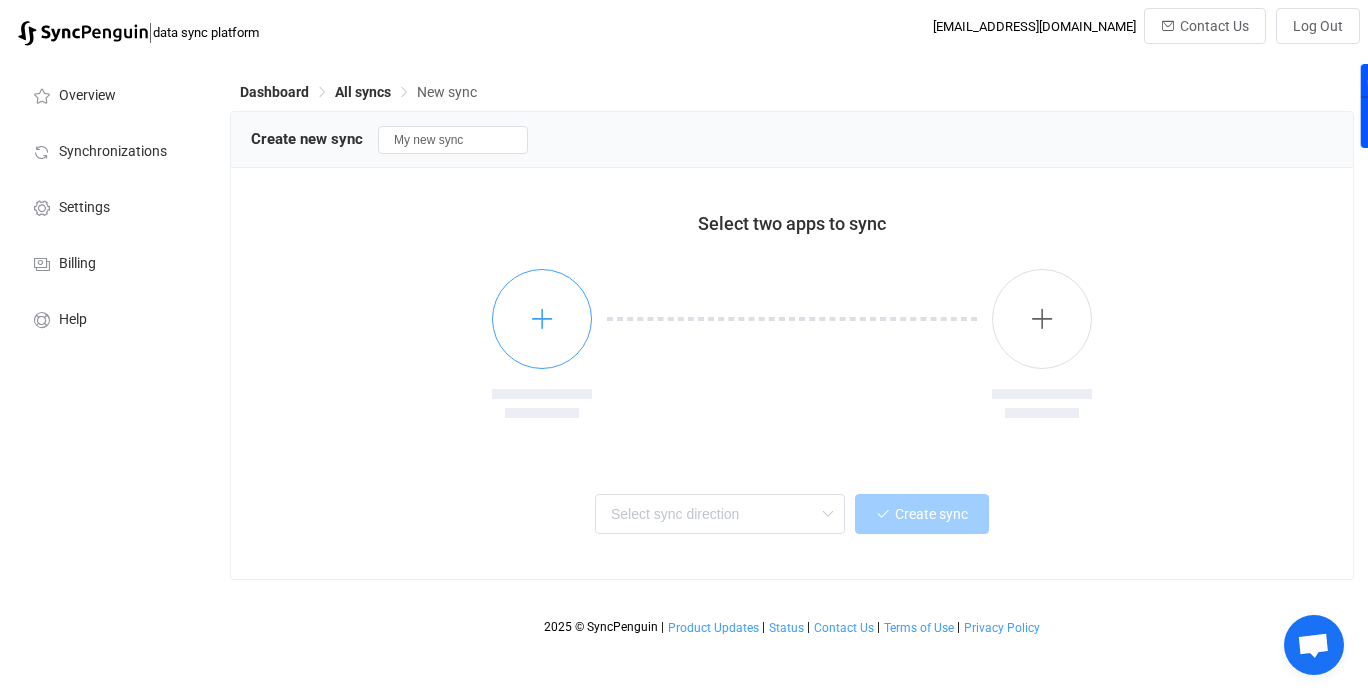 click at bounding box center [542, 318] 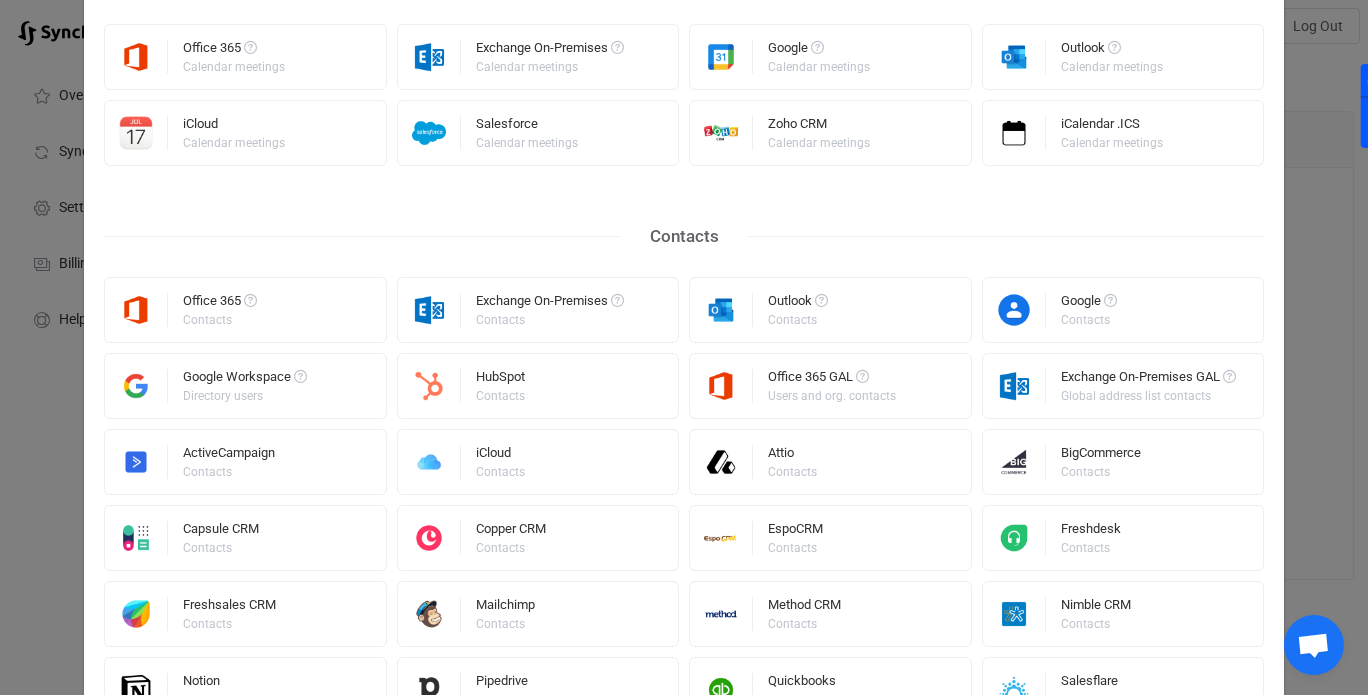scroll, scrollTop: 300, scrollLeft: 0, axis: vertical 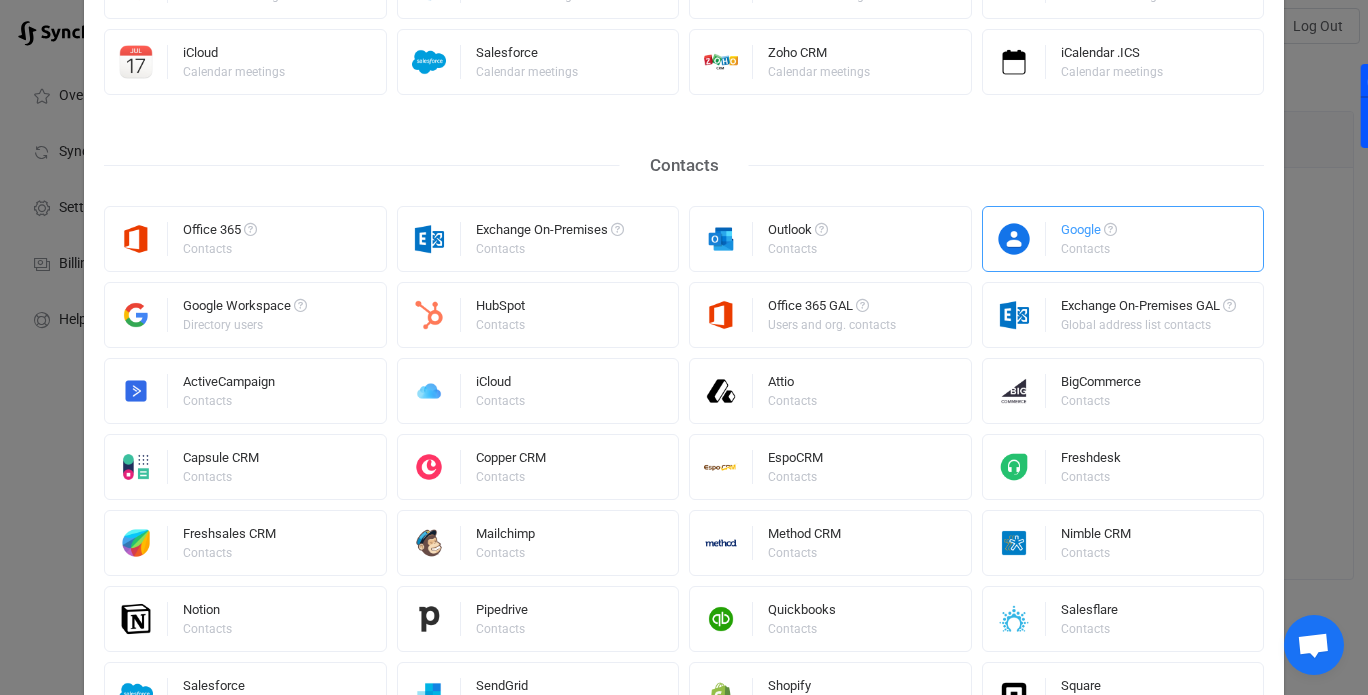 click on "Google" at bounding box center (1089, 233) 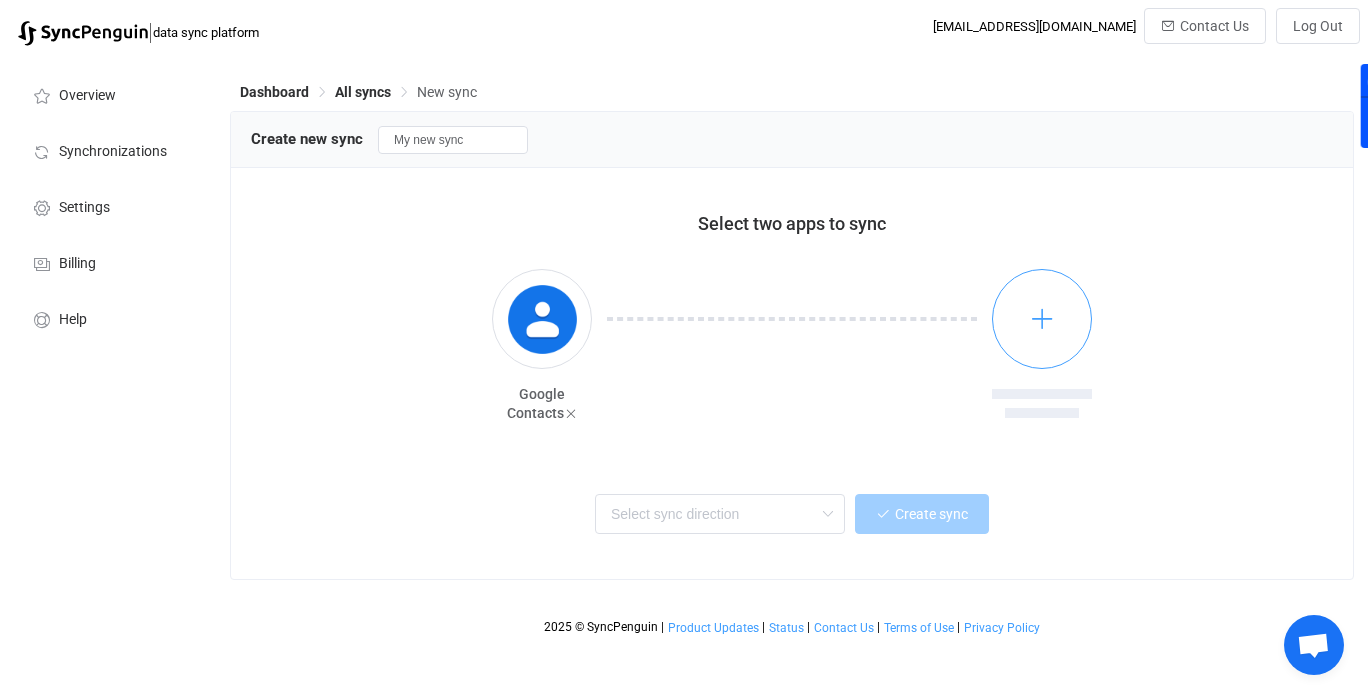click at bounding box center (1042, 318) 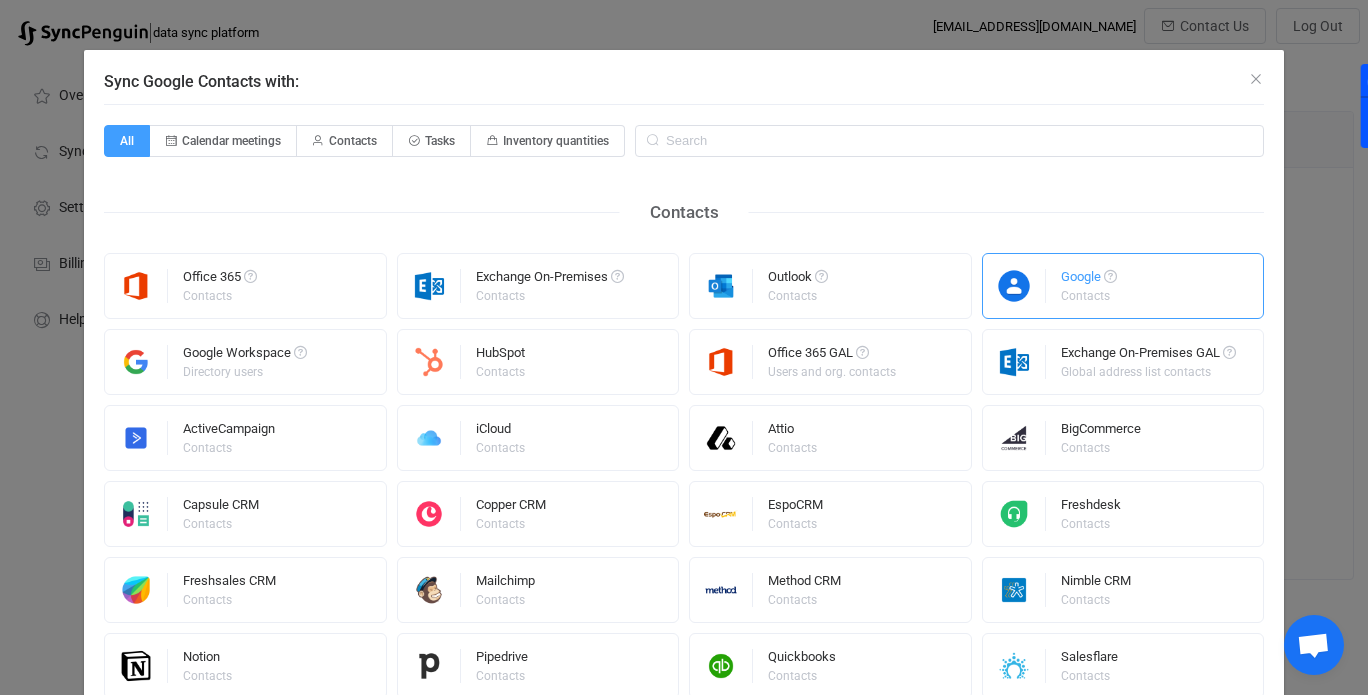 click on "Google" at bounding box center (1089, 280) 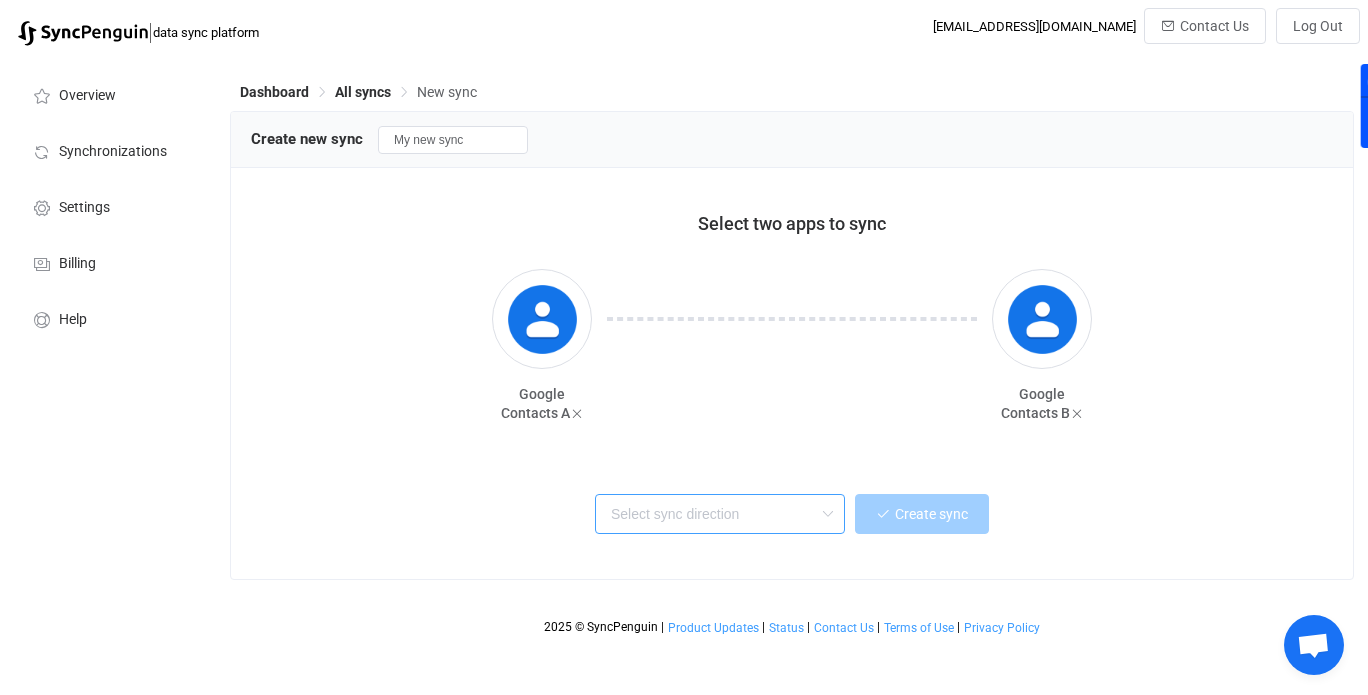 click at bounding box center (720, 514) 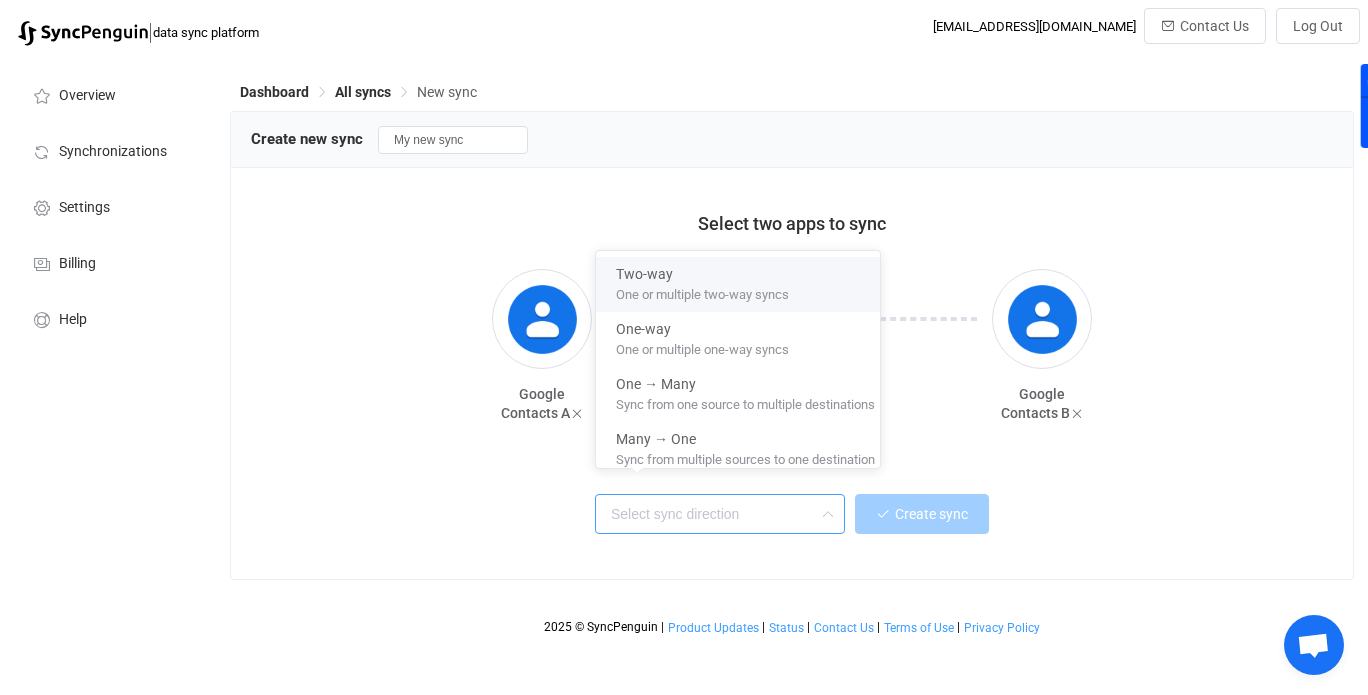 click on "One or multiple two-way syncs" at bounding box center [702, 291] 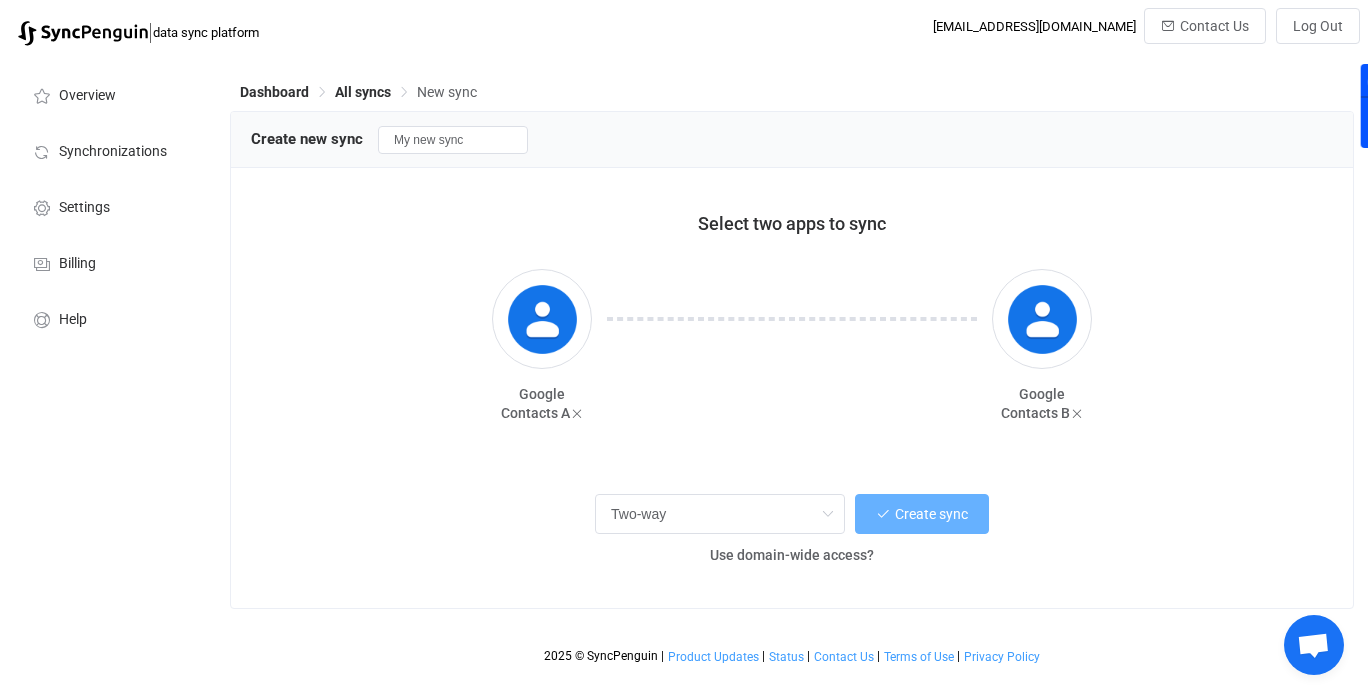 click on "Create sync" at bounding box center [931, 514] 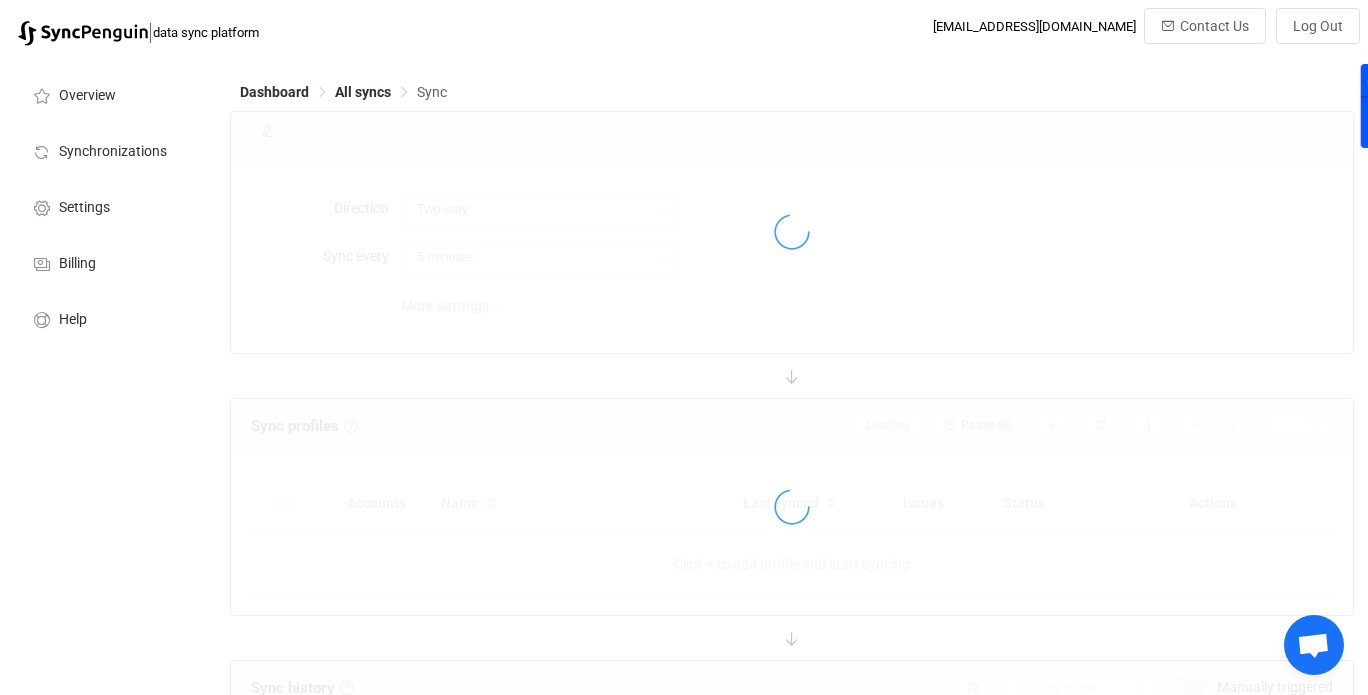 type on "10 minutes" 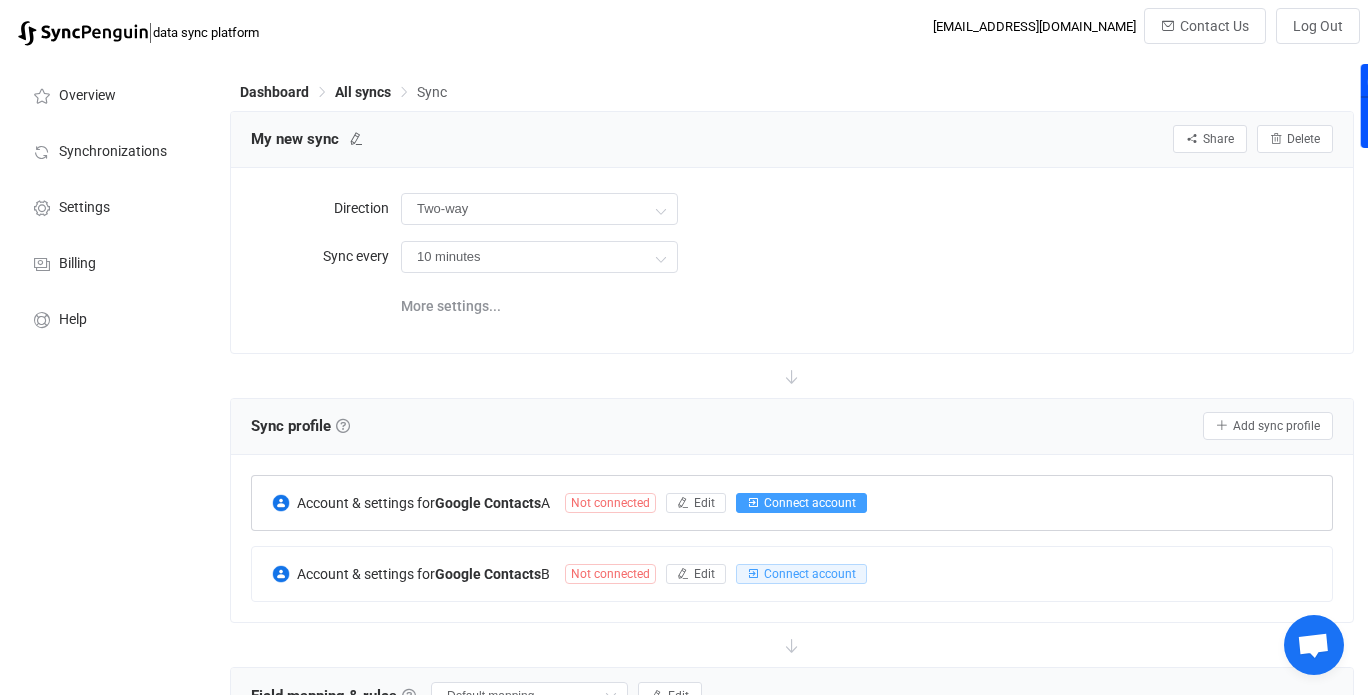 click on "Connect account" at bounding box center [810, 503] 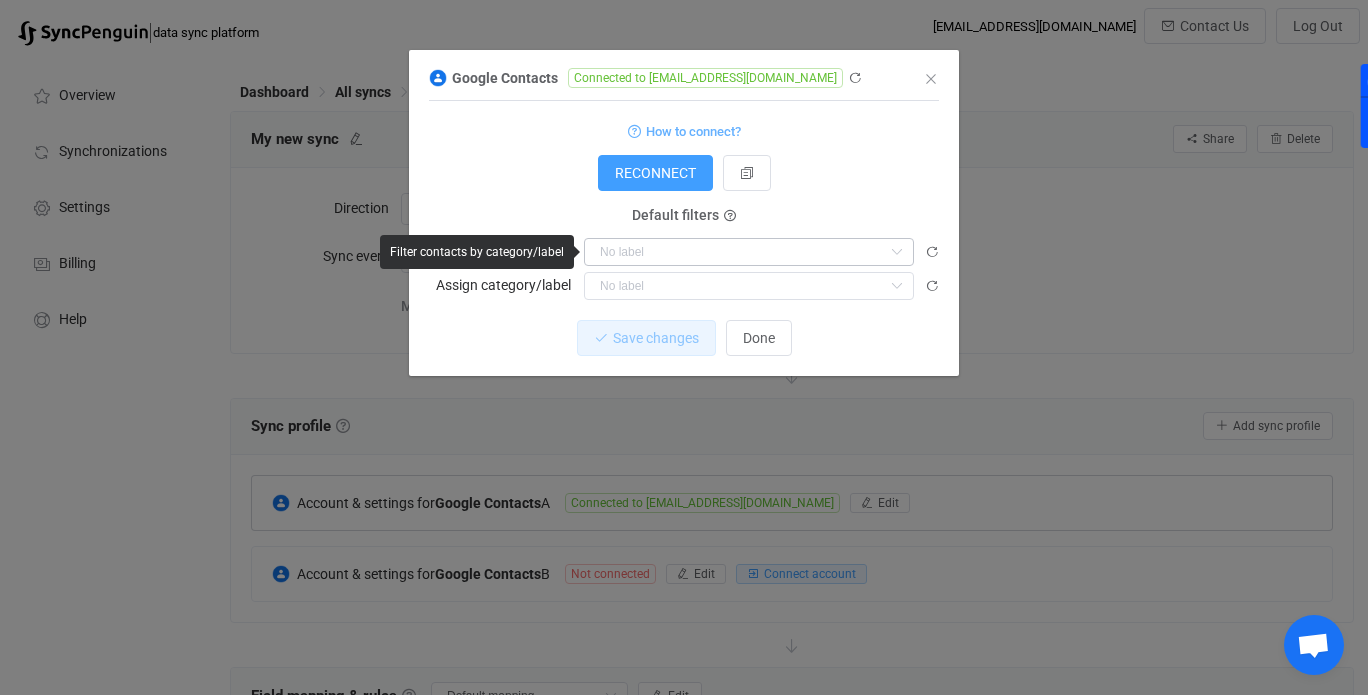 click at bounding box center [896, 252] 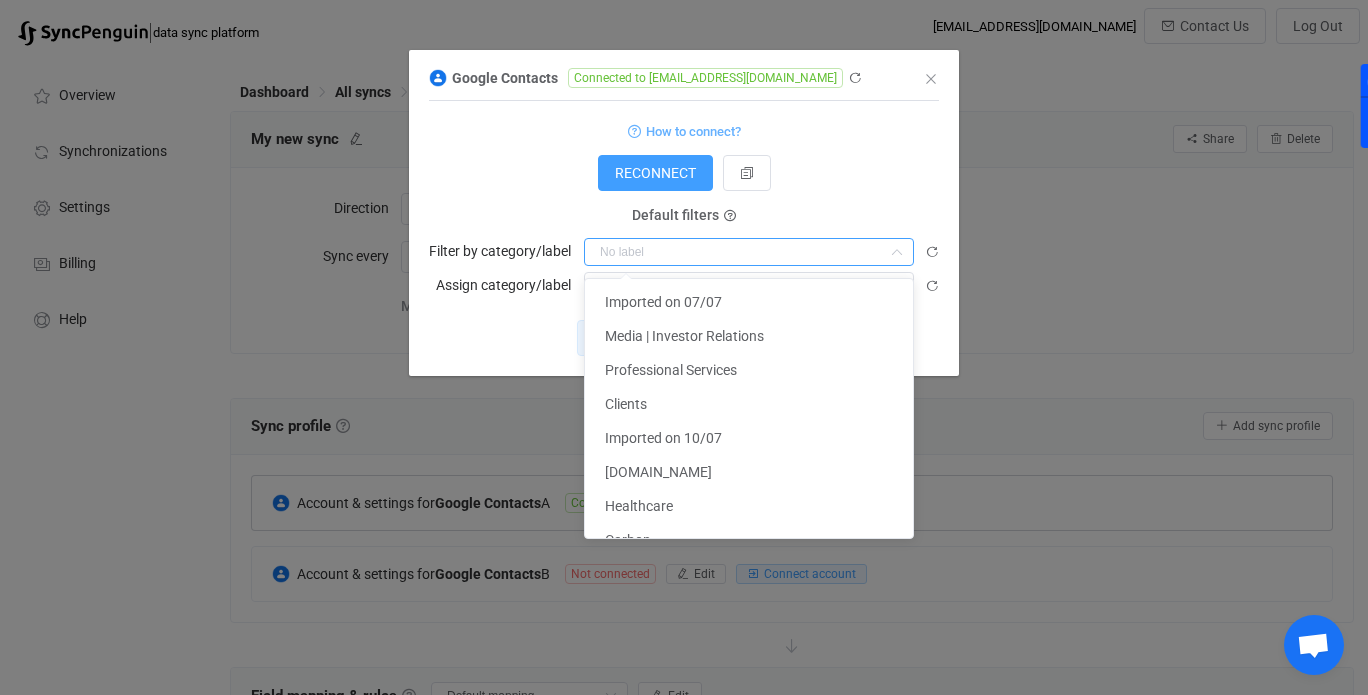 click on "RECONNECT" at bounding box center [684, 173] 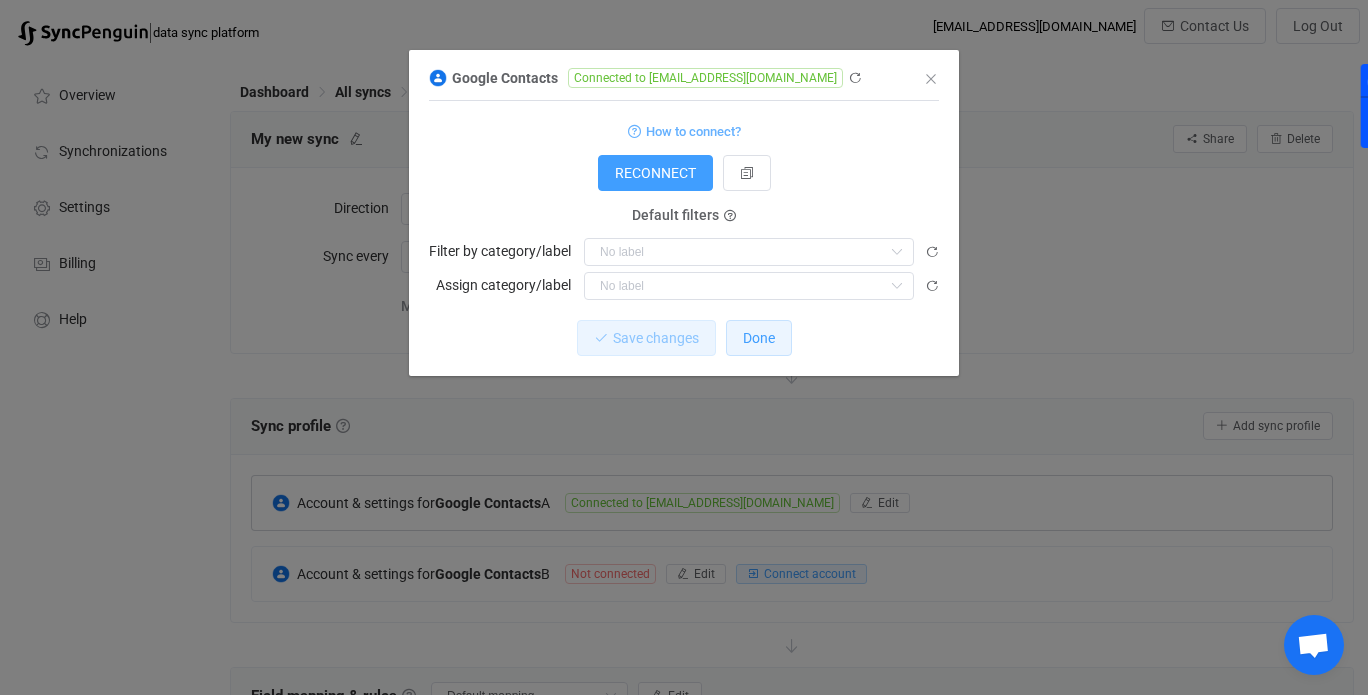 click on "Done" at bounding box center (759, 338) 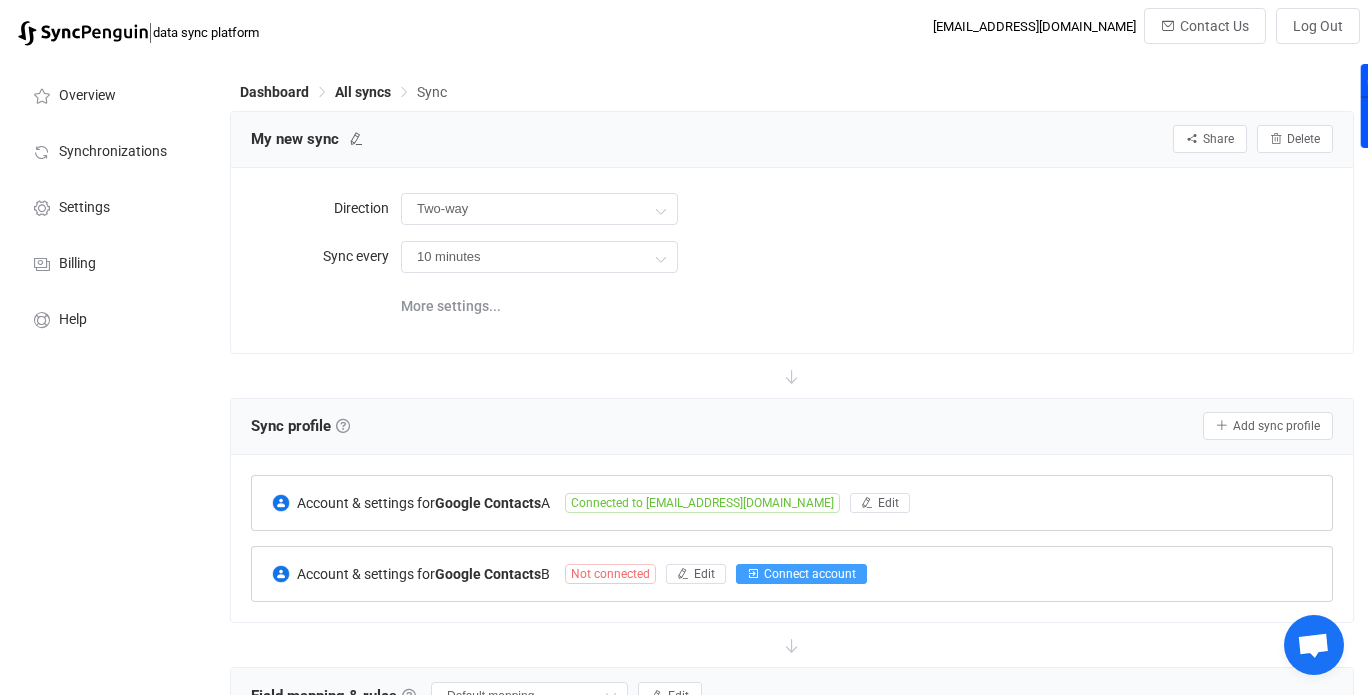 click on "Connect account" at bounding box center (810, 574) 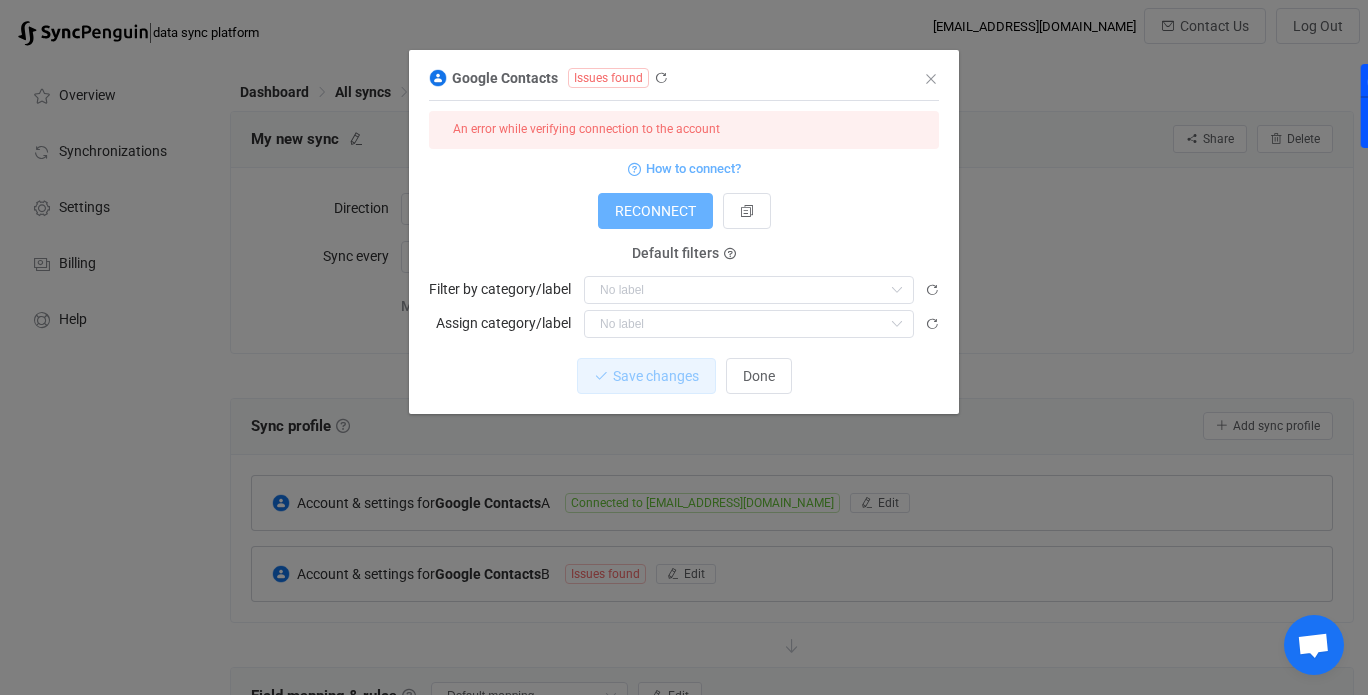 click on "RECONNECT" at bounding box center (655, 211) 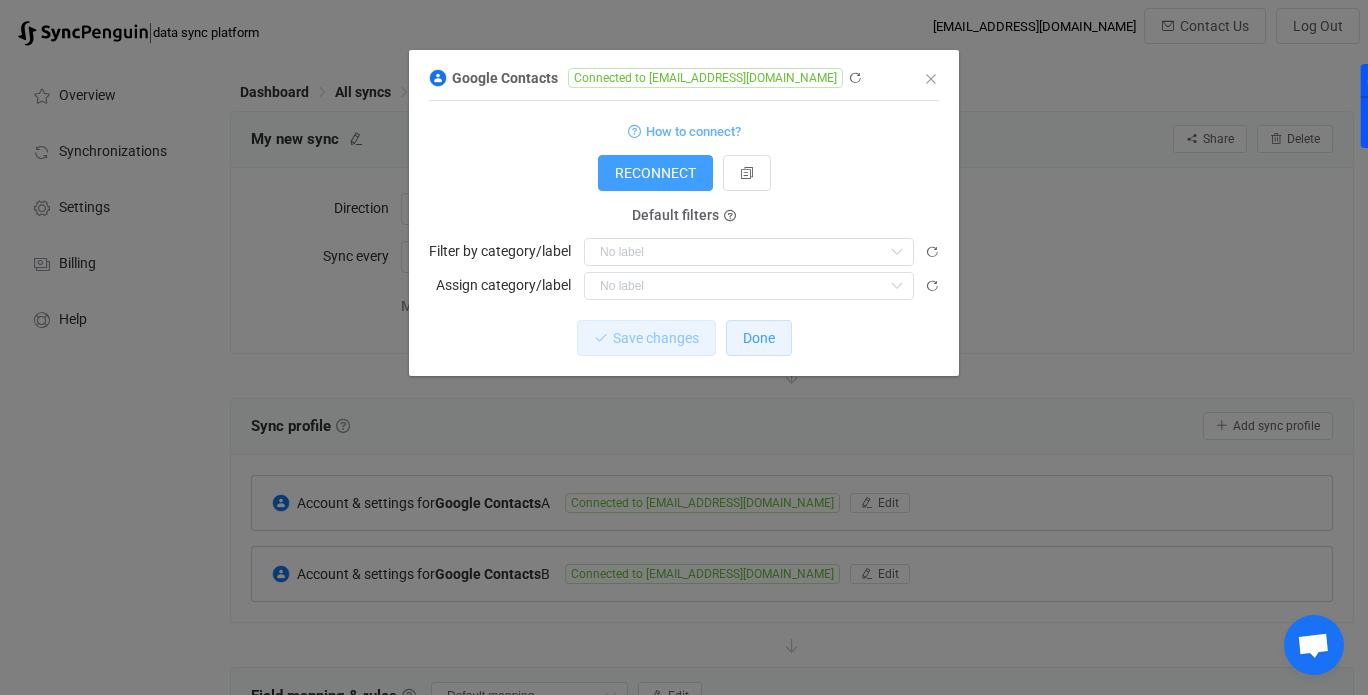 click on "Done" at bounding box center [759, 338] 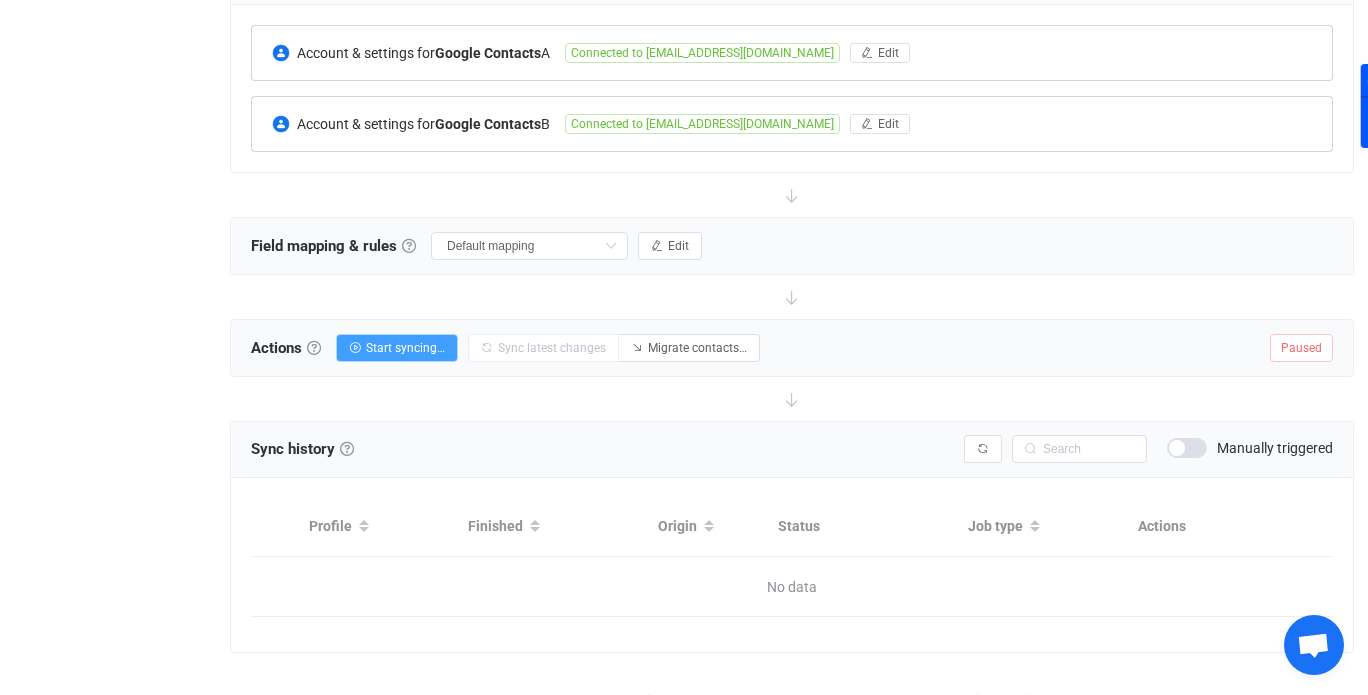 scroll, scrollTop: 469, scrollLeft: 0, axis: vertical 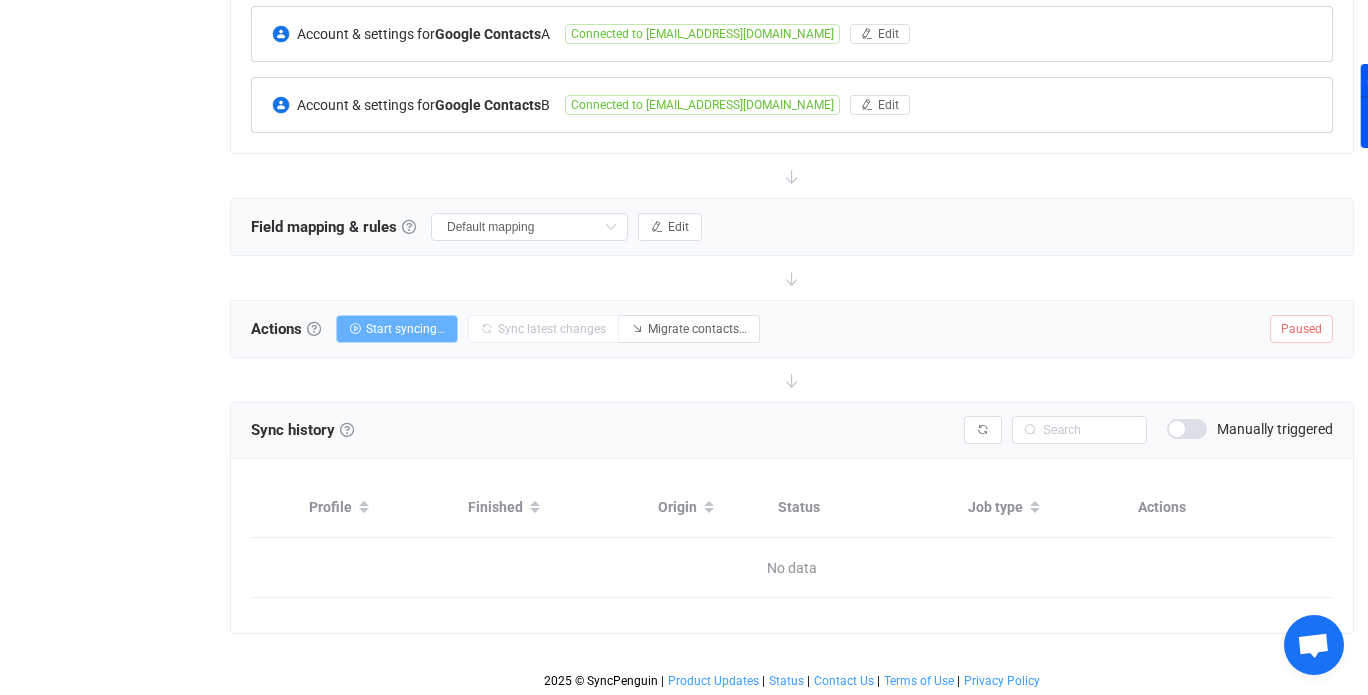 click on "Start syncing…" at bounding box center (405, 329) 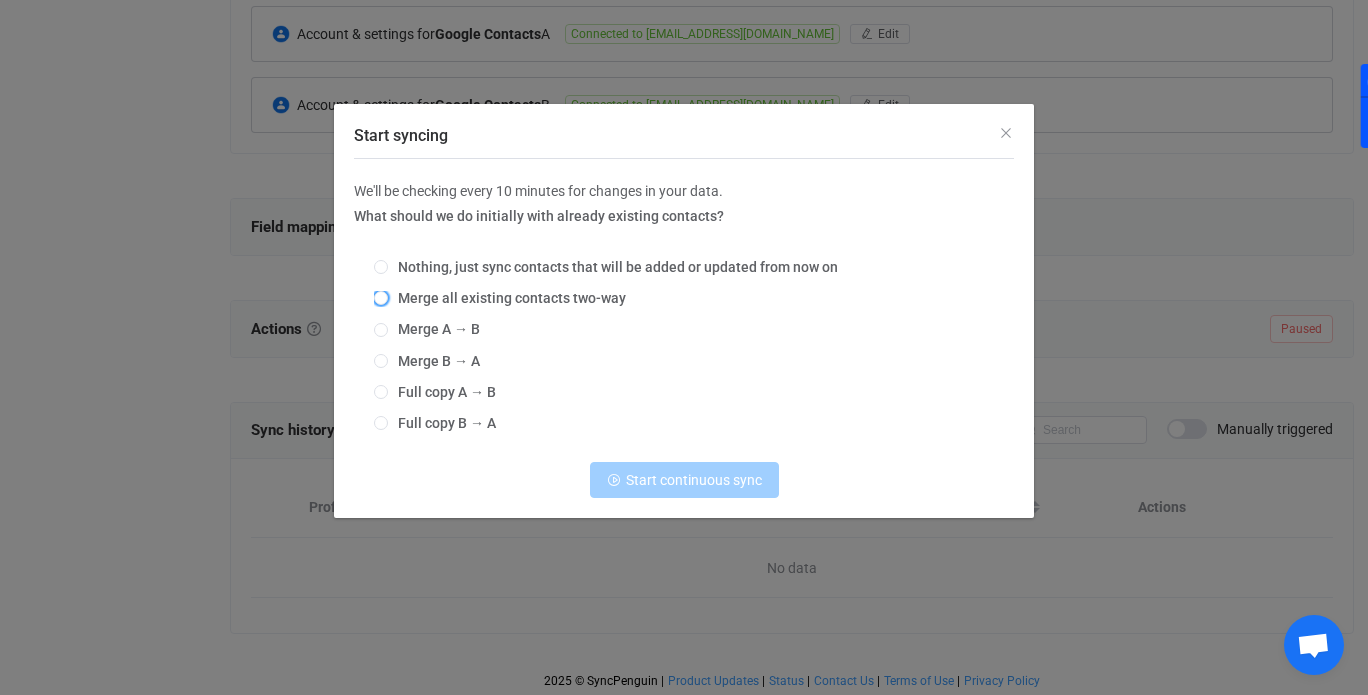 click on "Merge all existing contacts two-way" at bounding box center (507, 298) 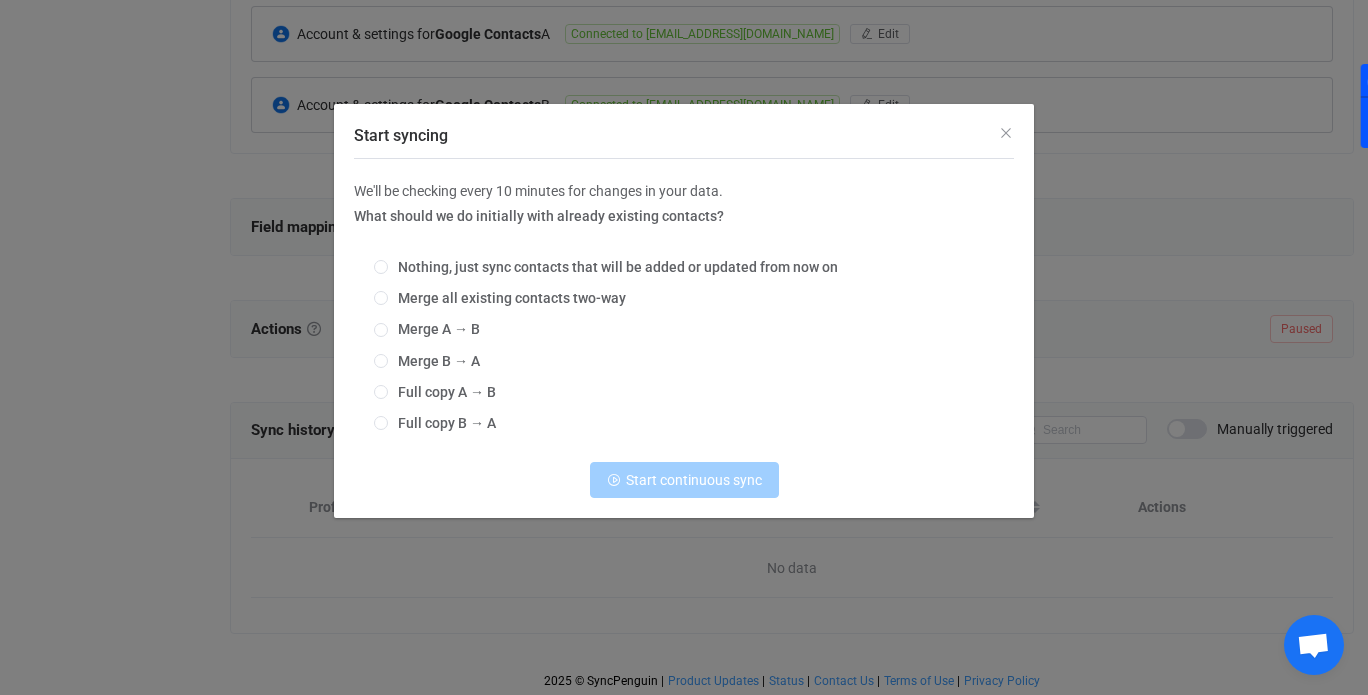 click on "Merge all existing contacts two-way" at bounding box center (381, 299) 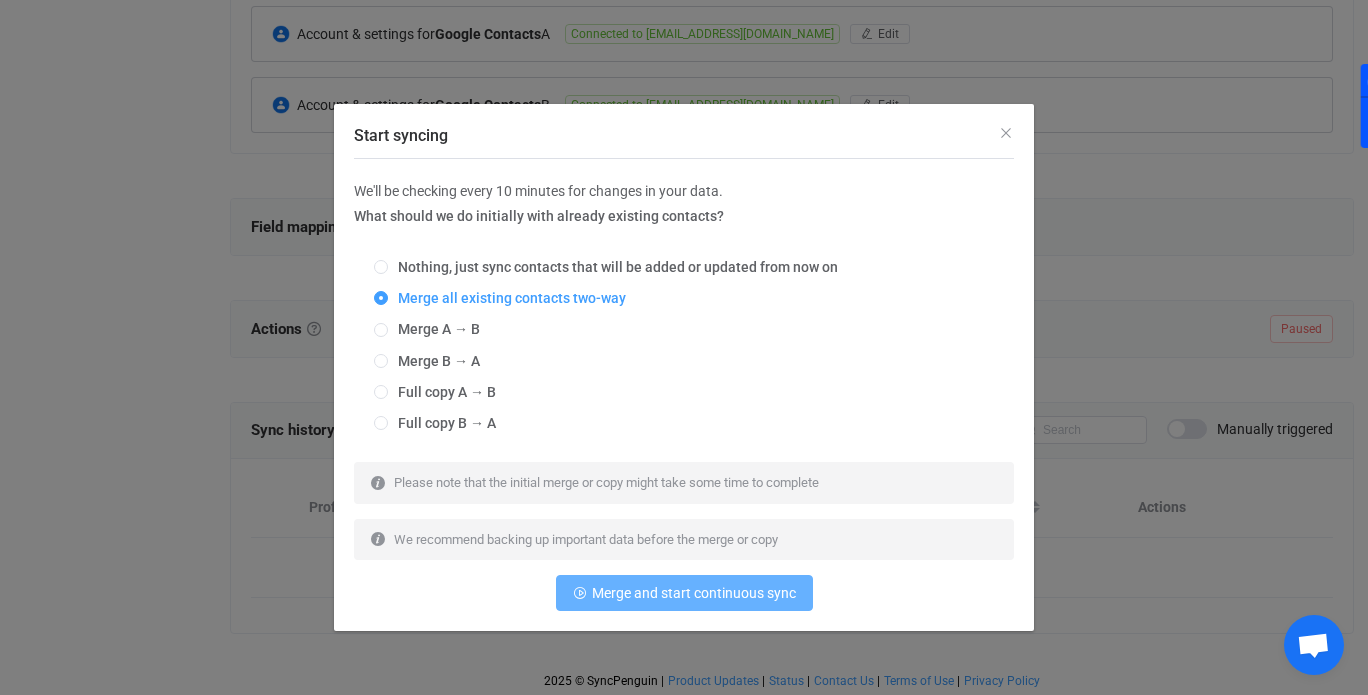 click on "Merge and start continuous sync" at bounding box center (694, 593) 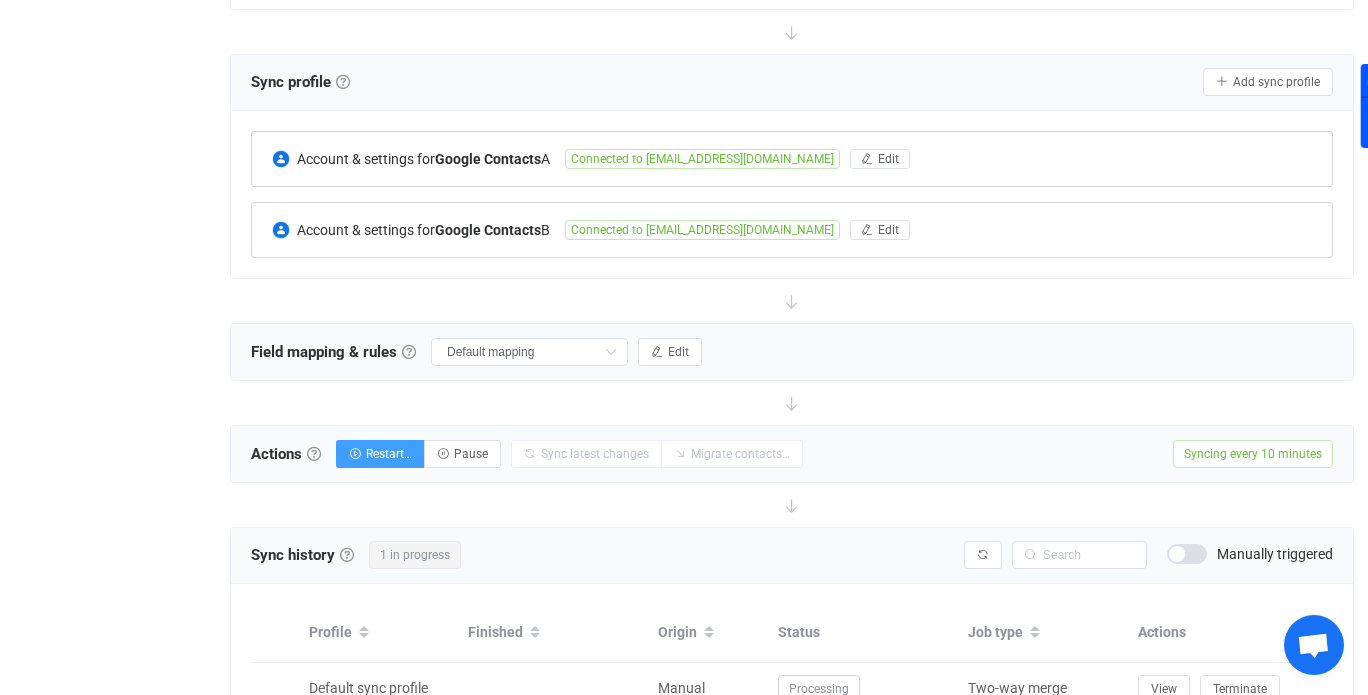 scroll, scrollTop: 362, scrollLeft: 0, axis: vertical 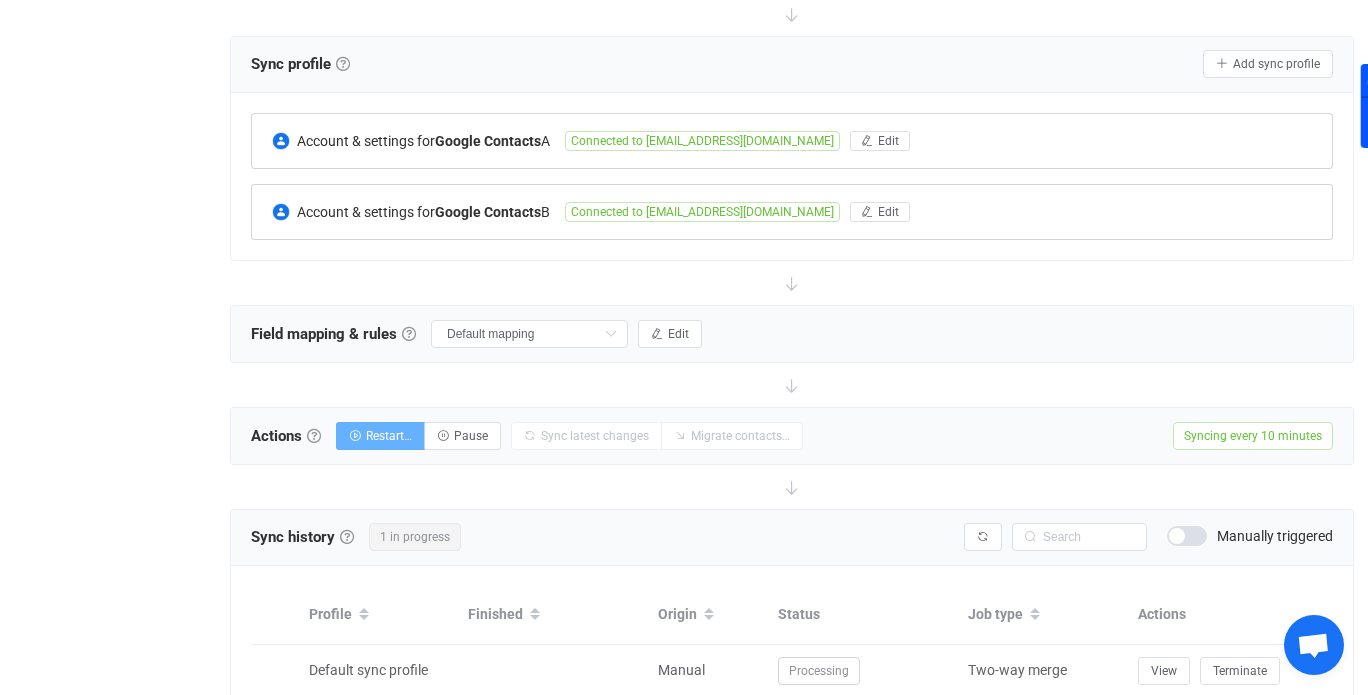 click on "Restart…" at bounding box center (380, 436) 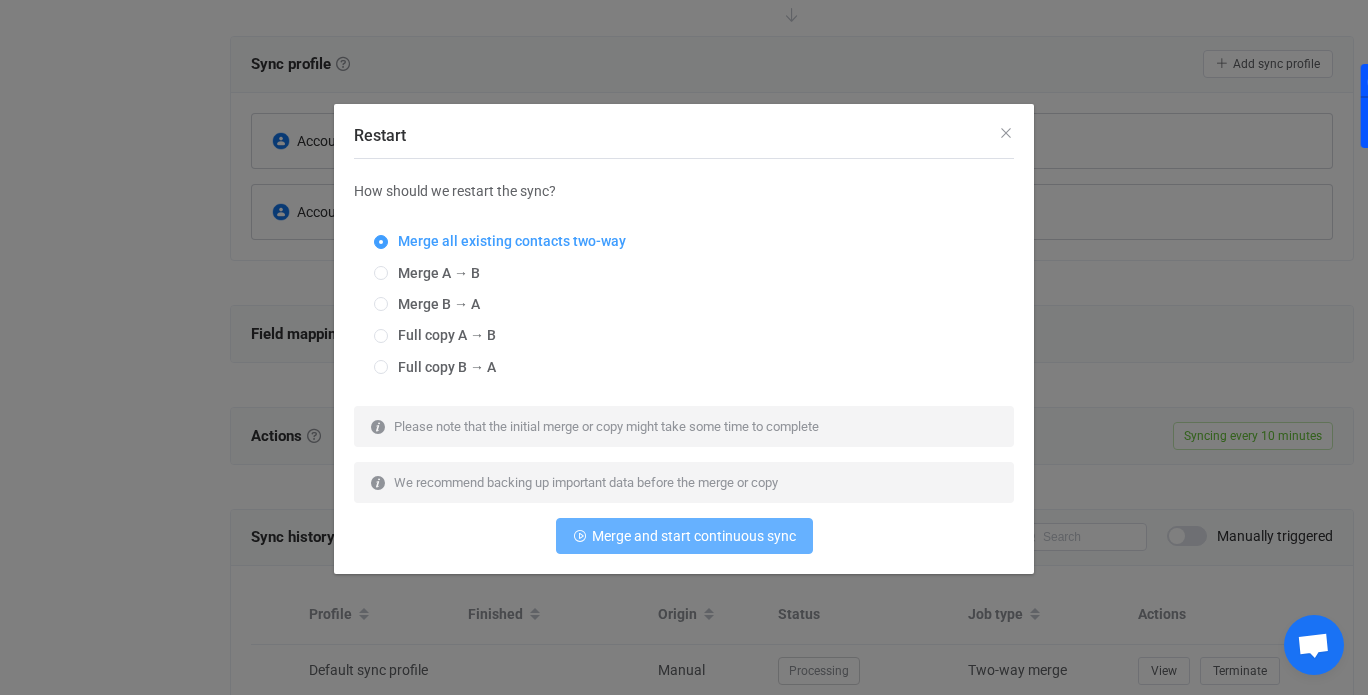 click on "Merge and start continuous sync" at bounding box center [694, 536] 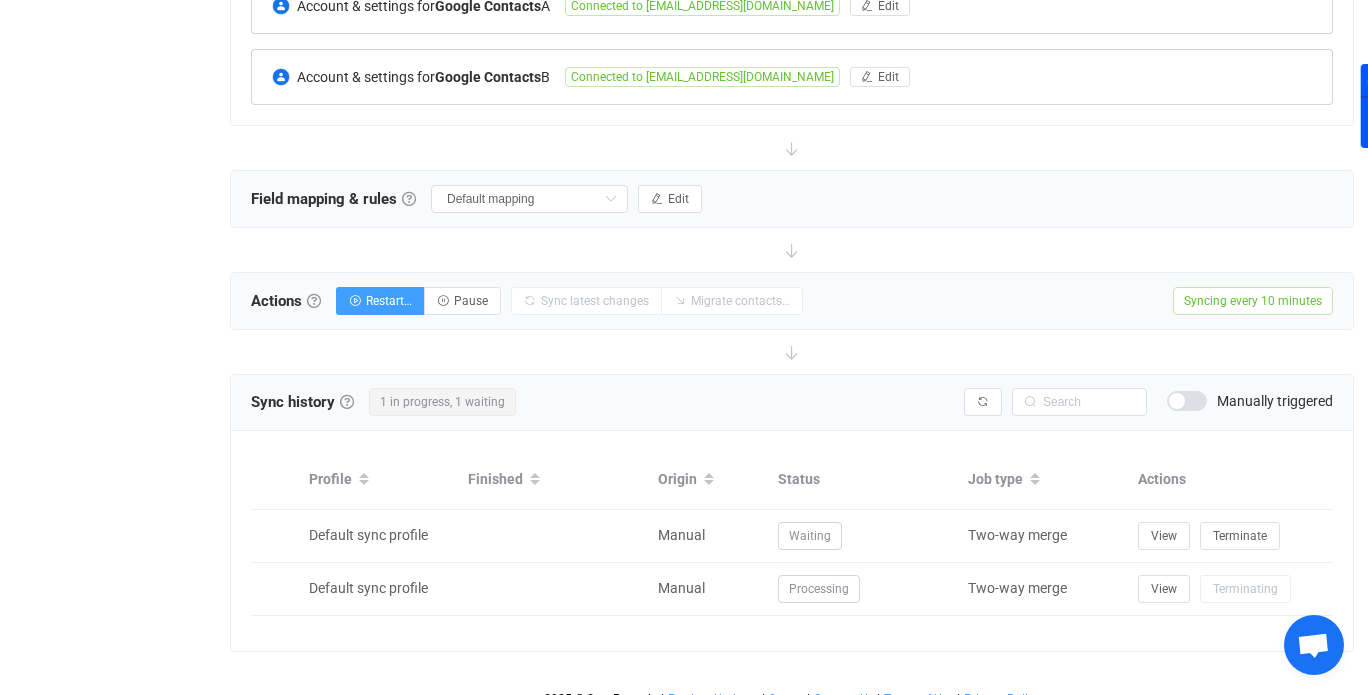 scroll, scrollTop: 515, scrollLeft: 0, axis: vertical 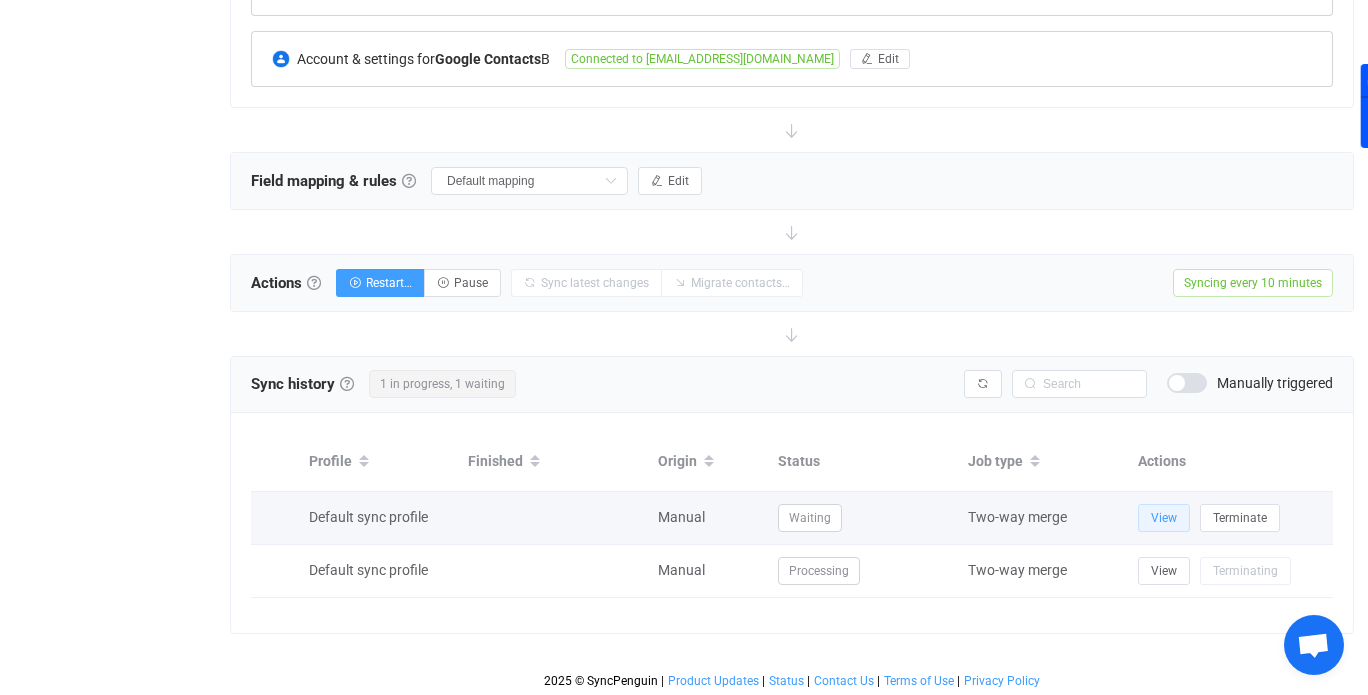 click on "View" at bounding box center (1164, 518) 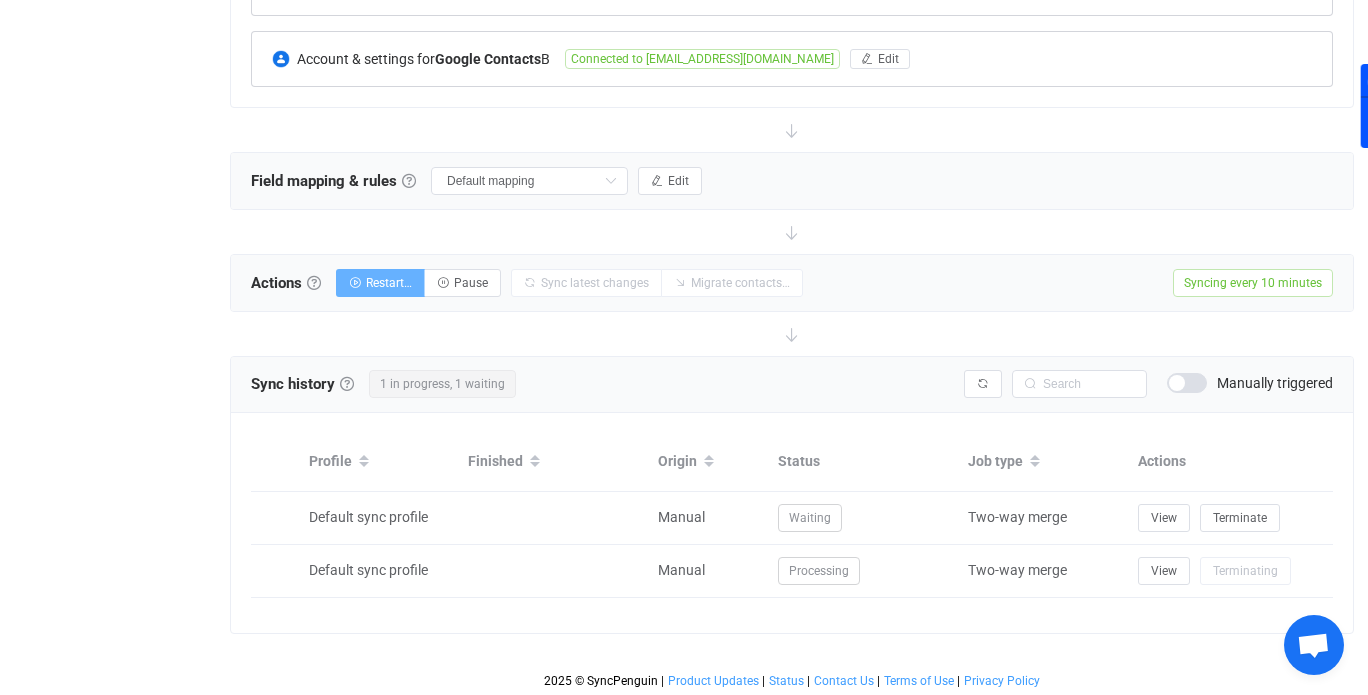 click on "Restart…" at bounding box center (389, 283) 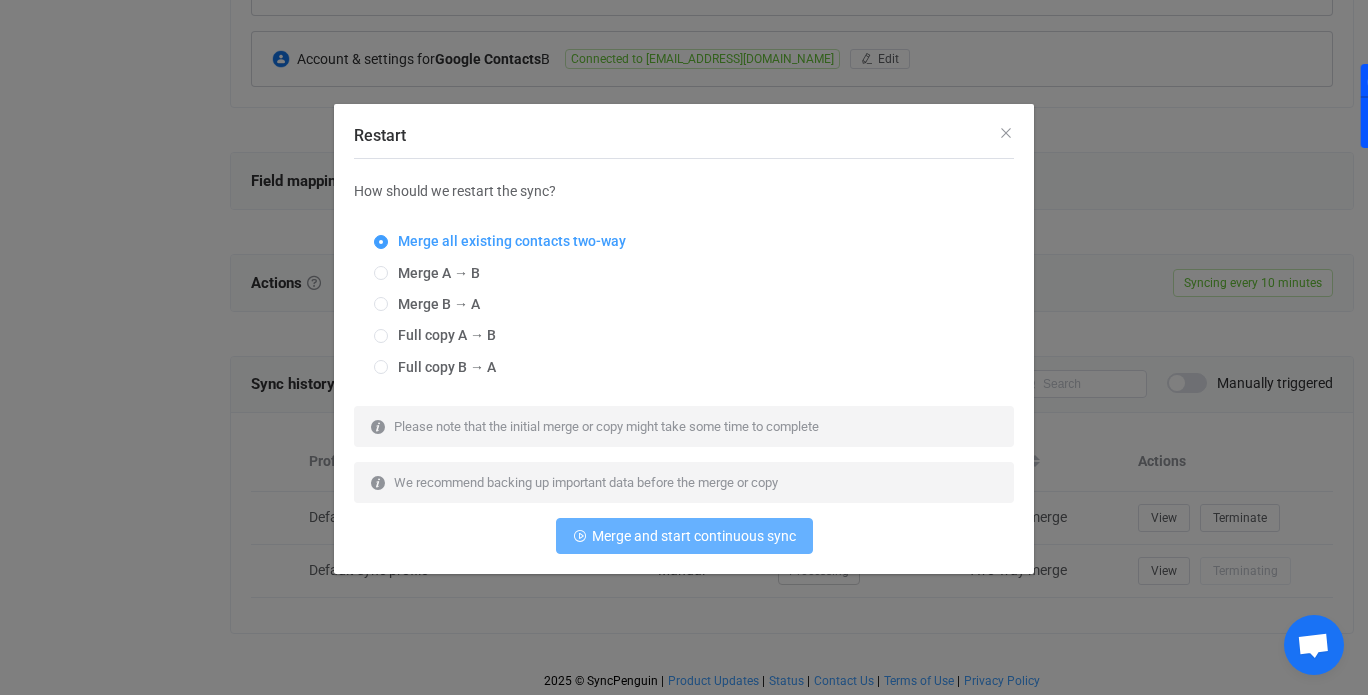 click on "Merge and start continuous sync" at bounding box center (684, 536) 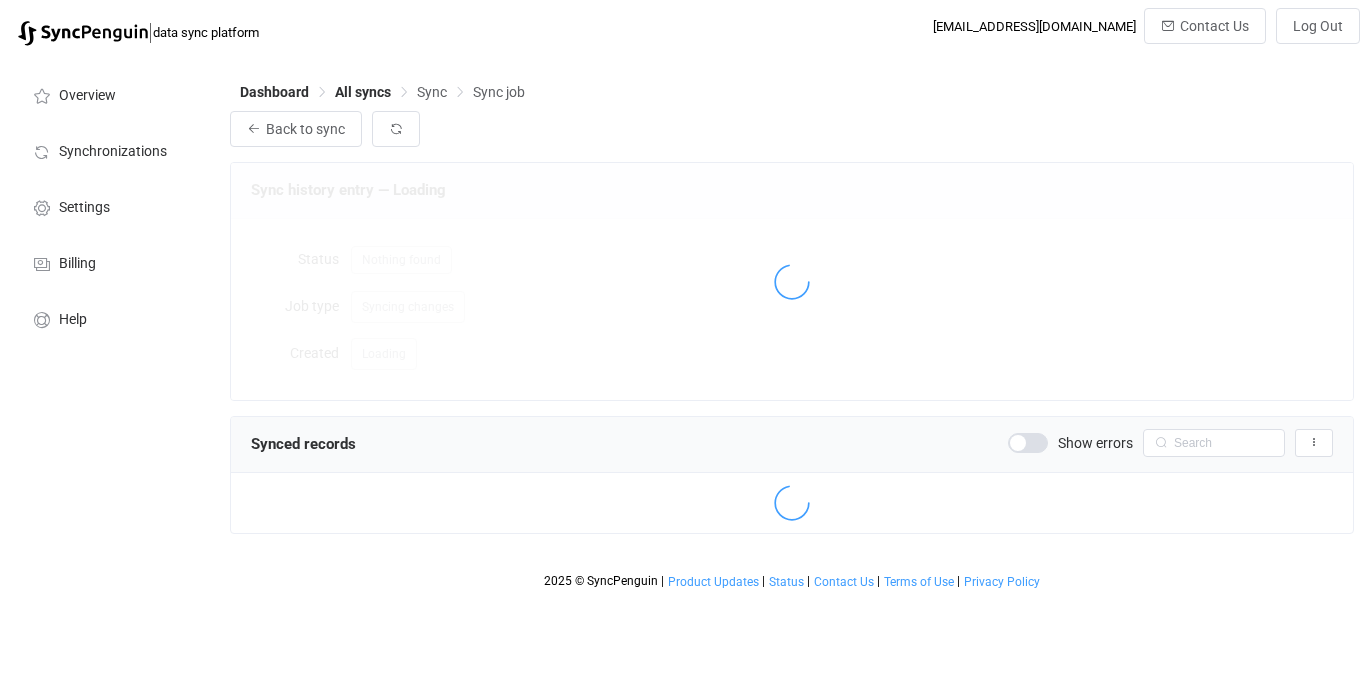scroll, scrollTop: 0, scrollLeft: 0, axis: both 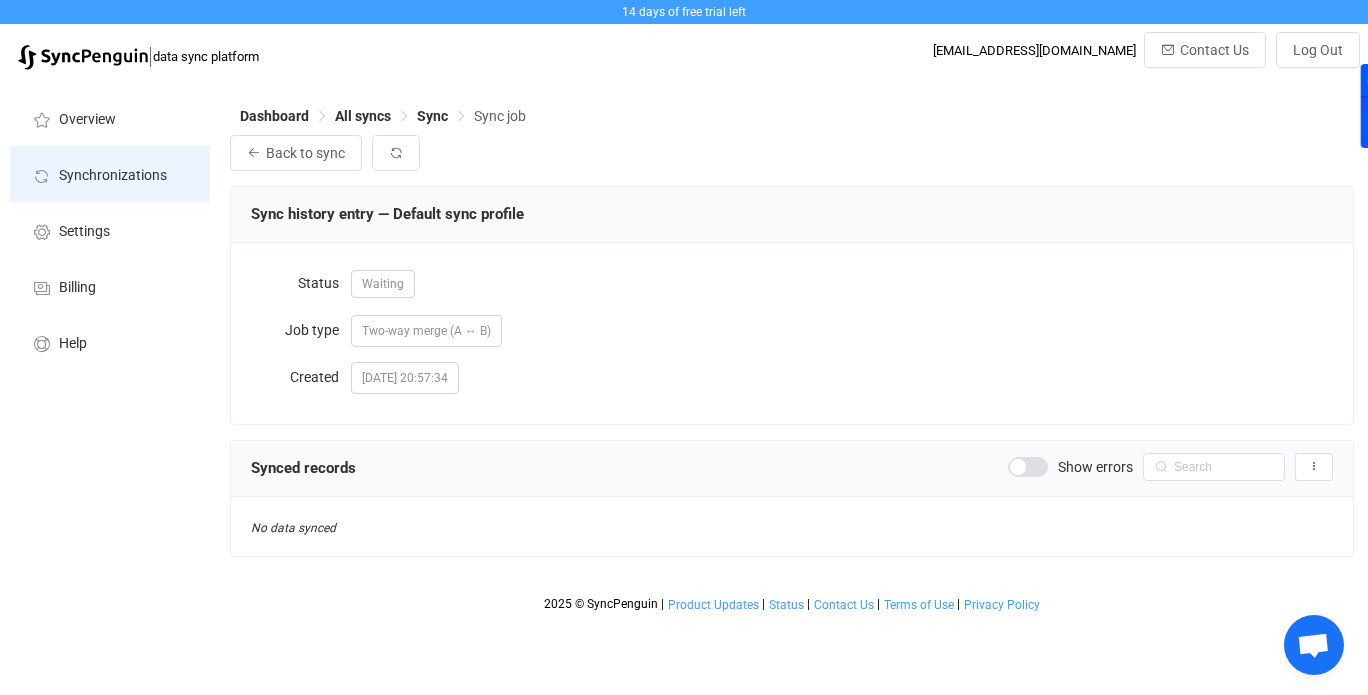 click on "Synchronizations" at bounding box center [113, 176] 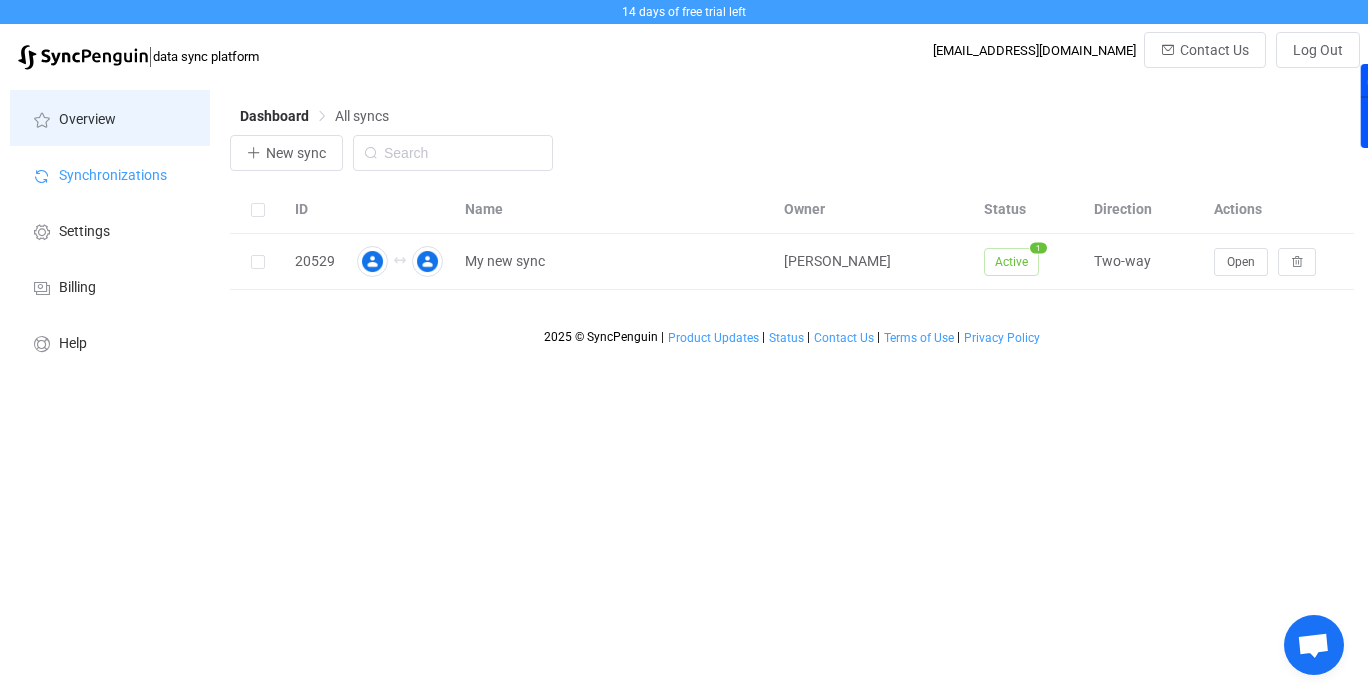 click on "Overview" at bounding box center [87, 120] 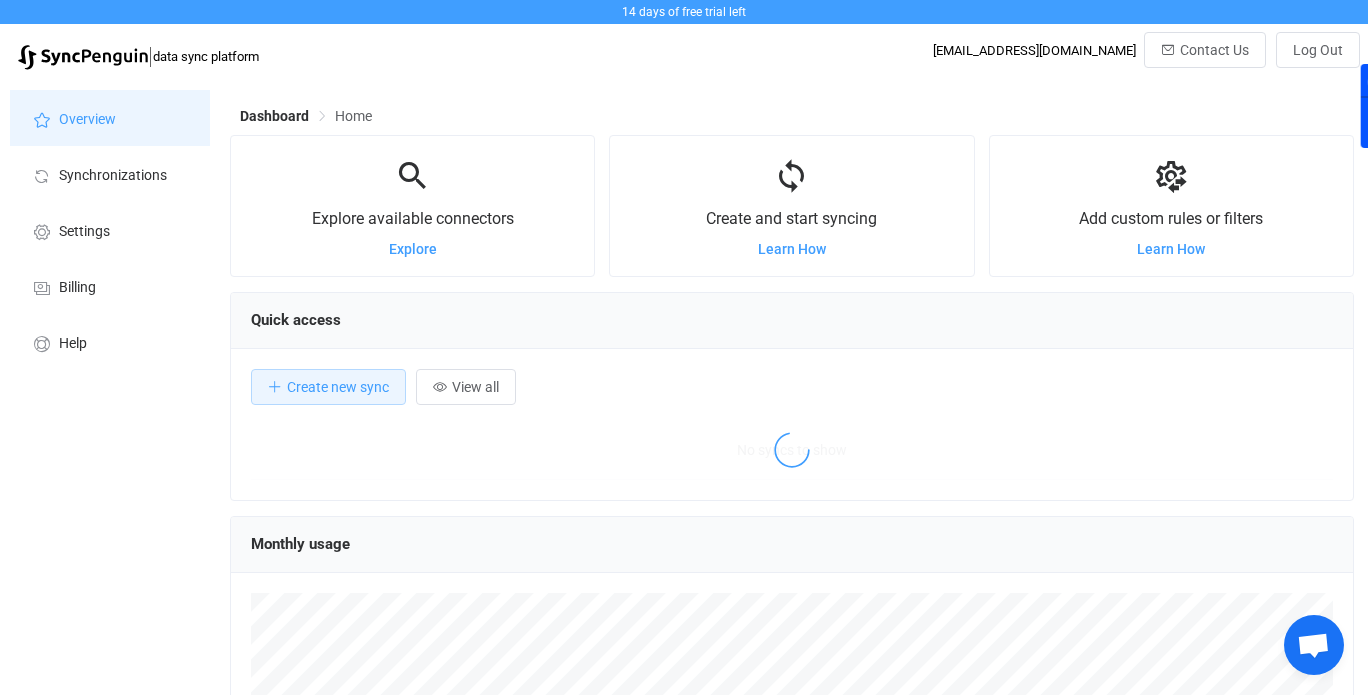 scroll, scrollTop: 999612, scrollLeft: 998876, axis: both 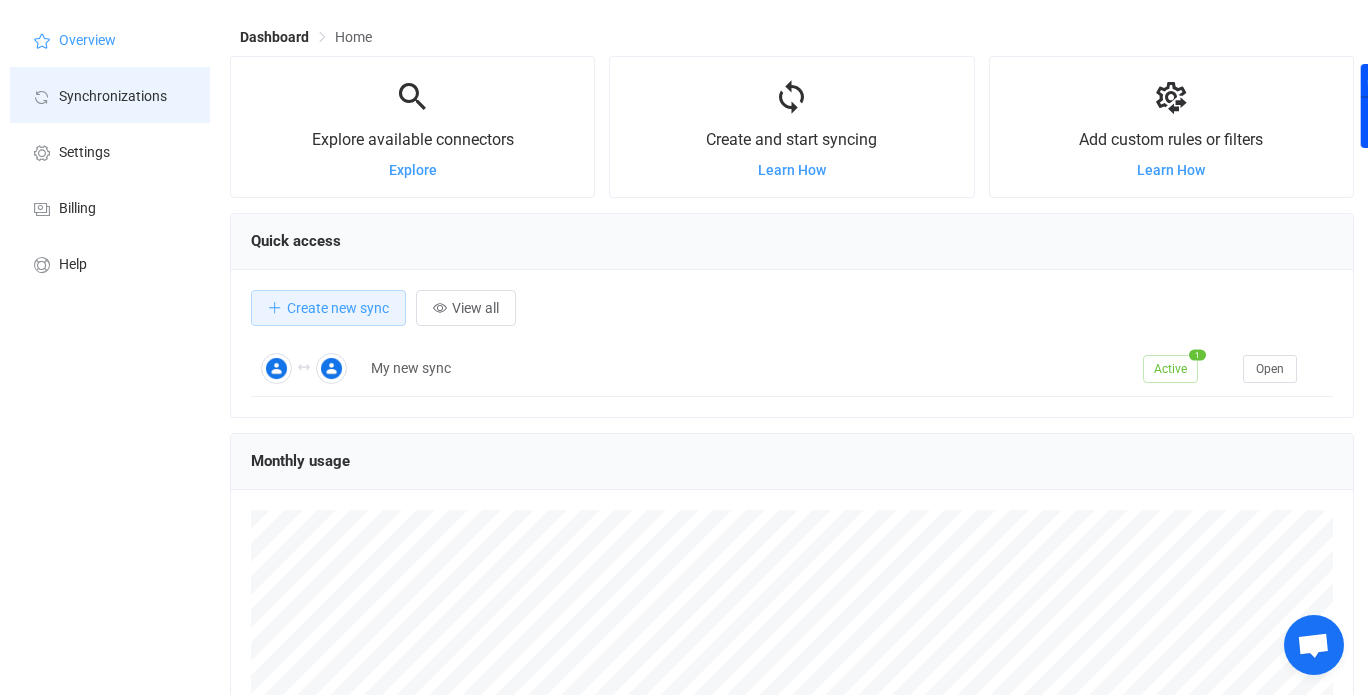 click on "Synchronizations" at bounding box center [113, 97] 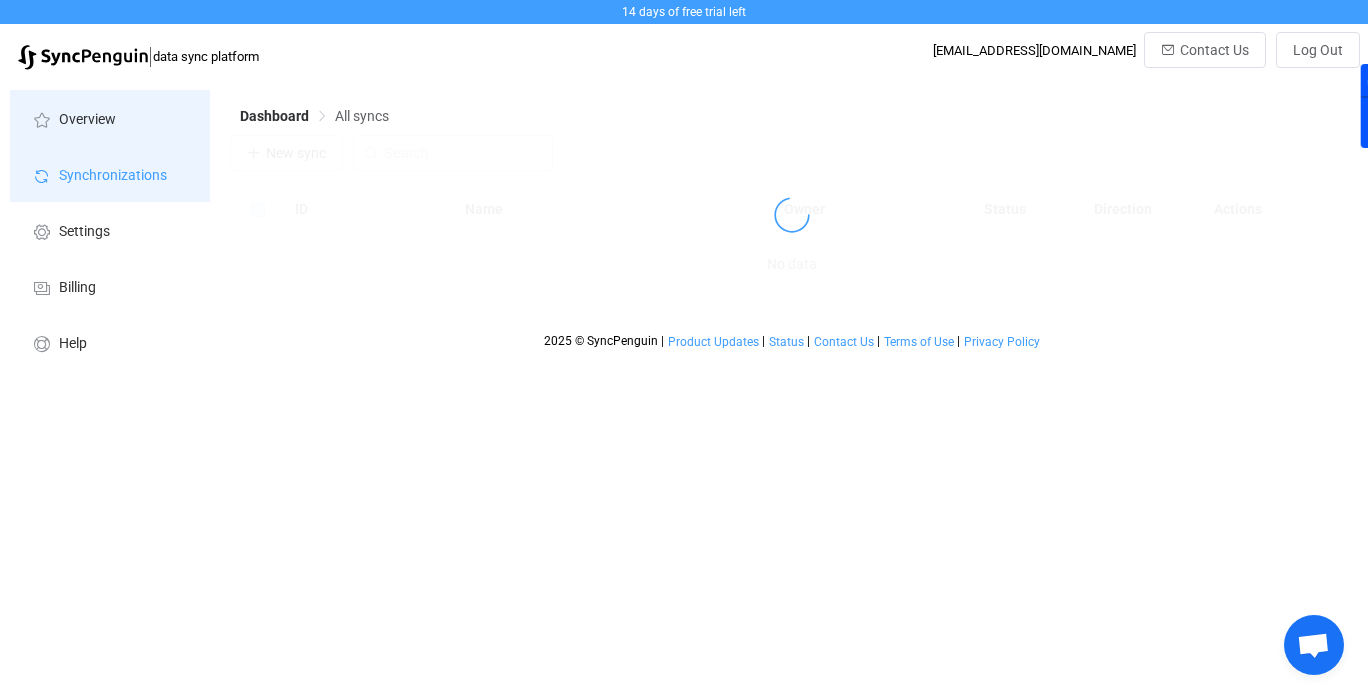 scroll, scrollTop: 0, scrollLeft: 0, axis: both 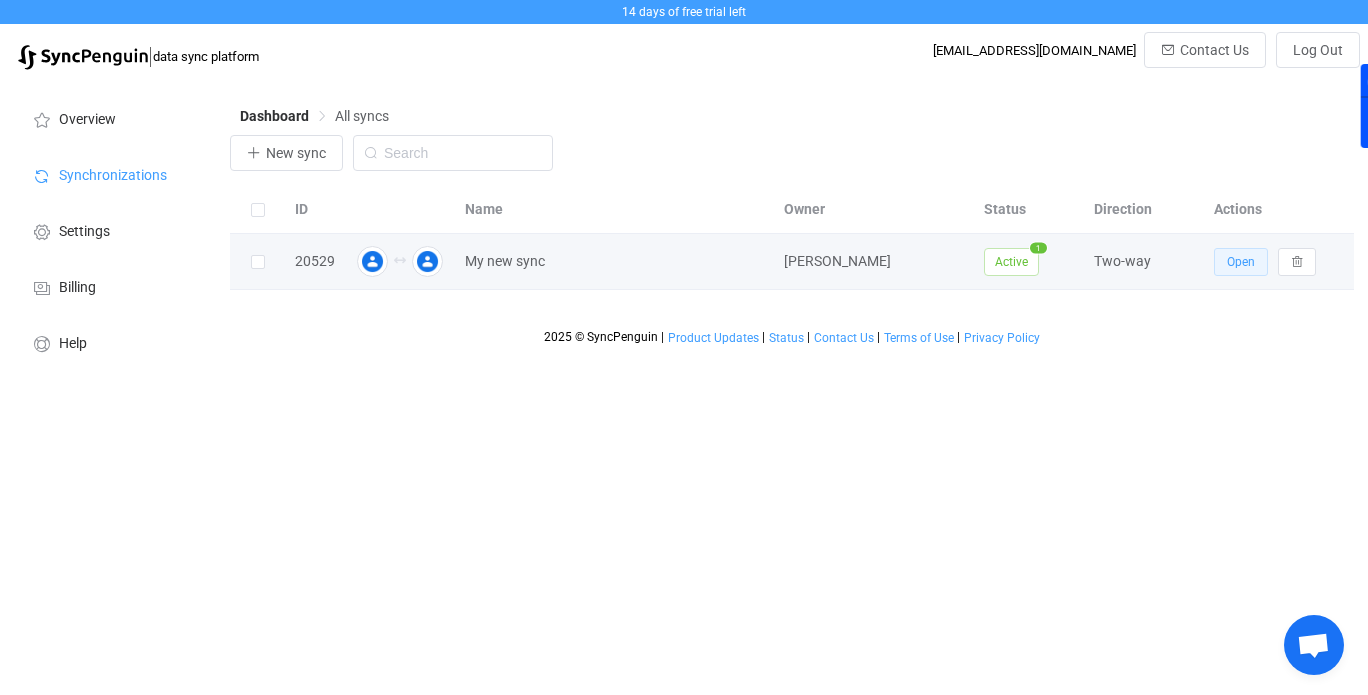 click on "Open" at bounding box center (1241, 262) 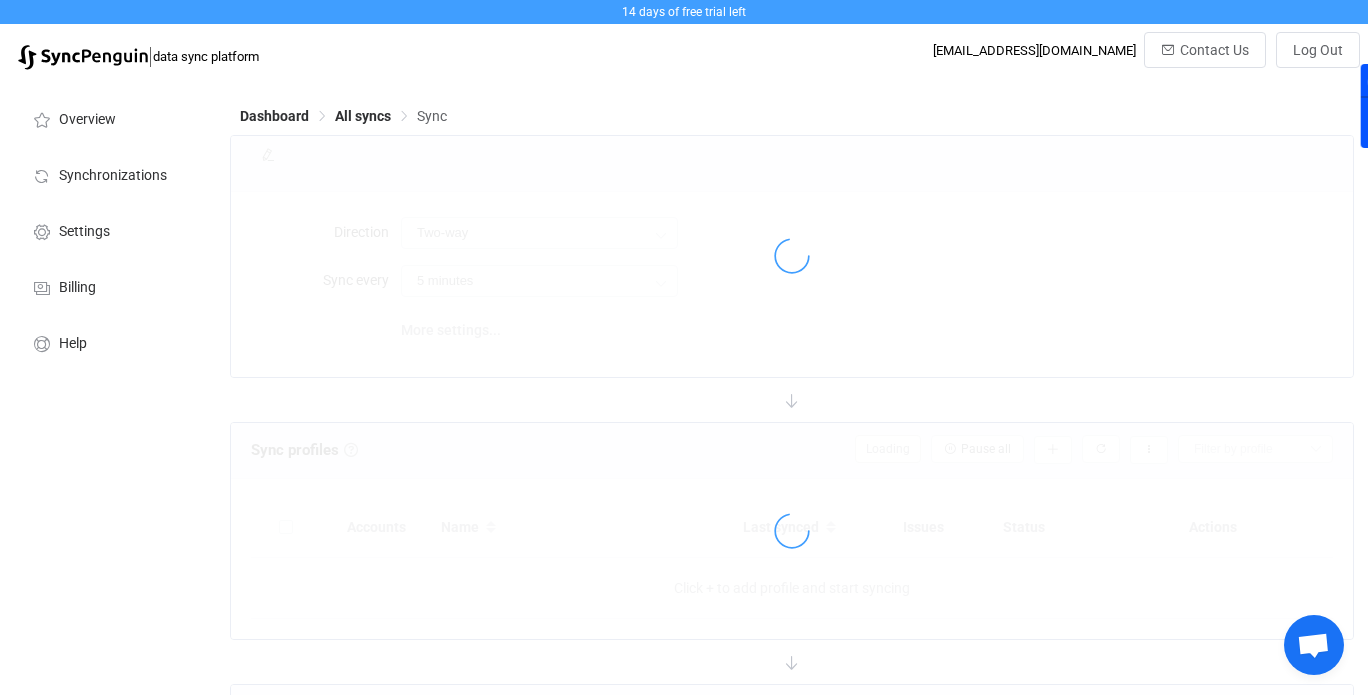 type on "10 minutes" 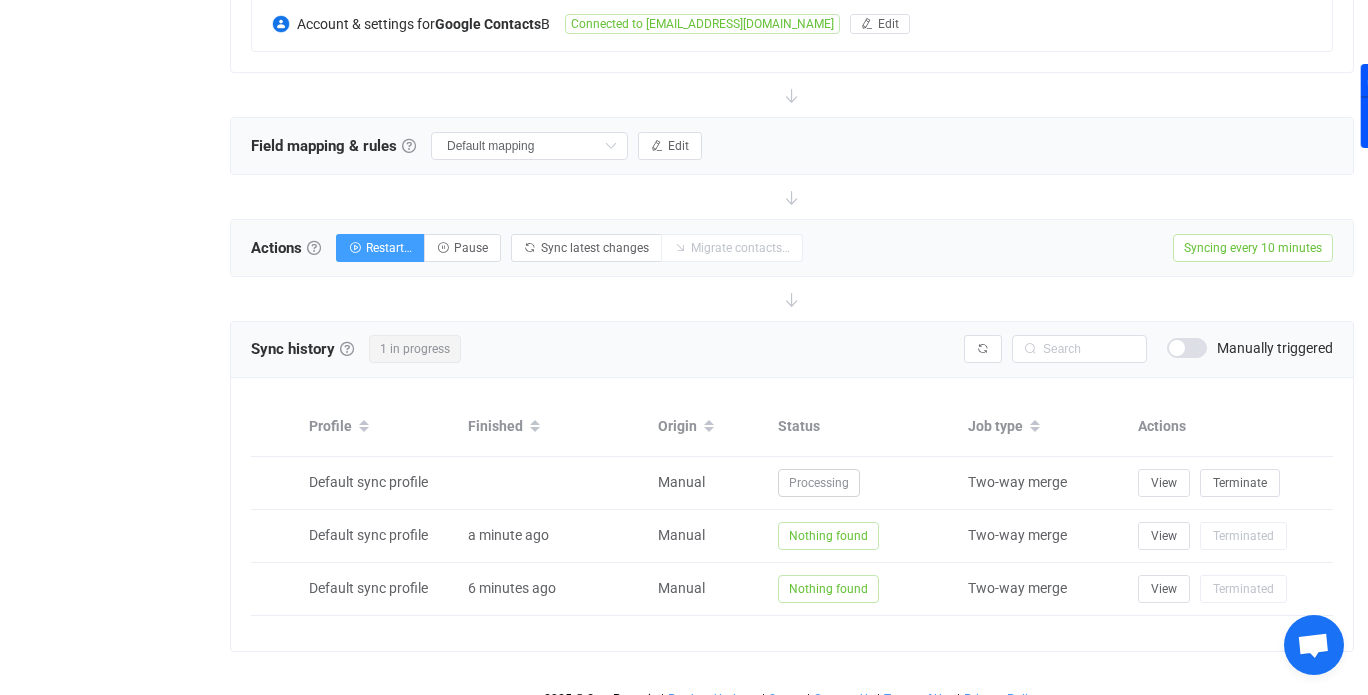 scroll, scrollTop: 592, scrollLeft: 0, axis: vertical 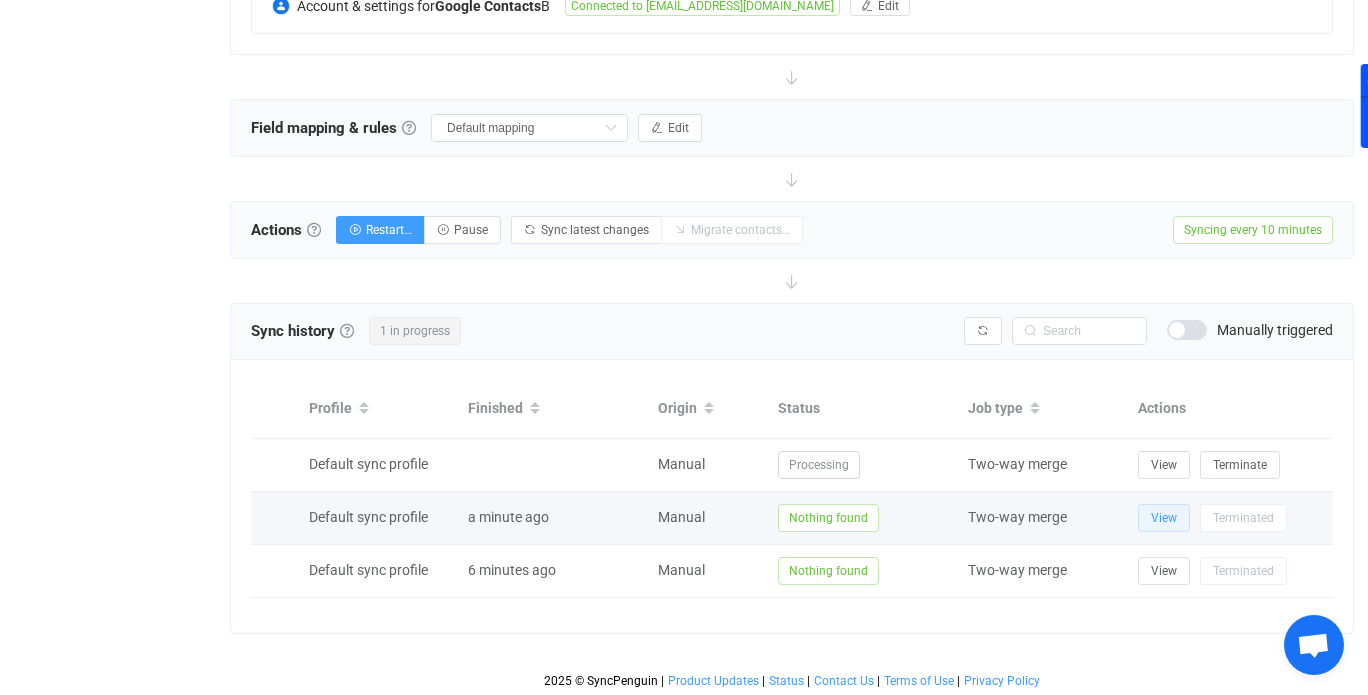 click on "View" at bounding box center [1164, 518] 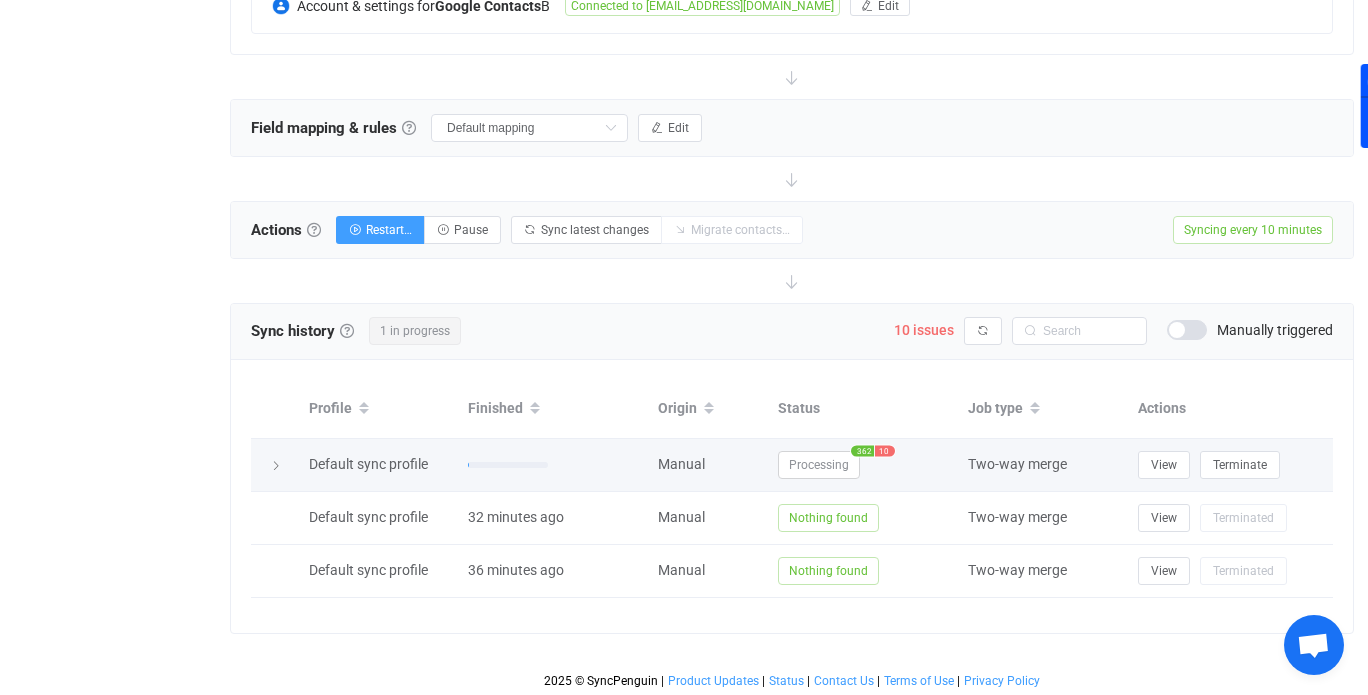click on "362" at bounding box center [862, 450] 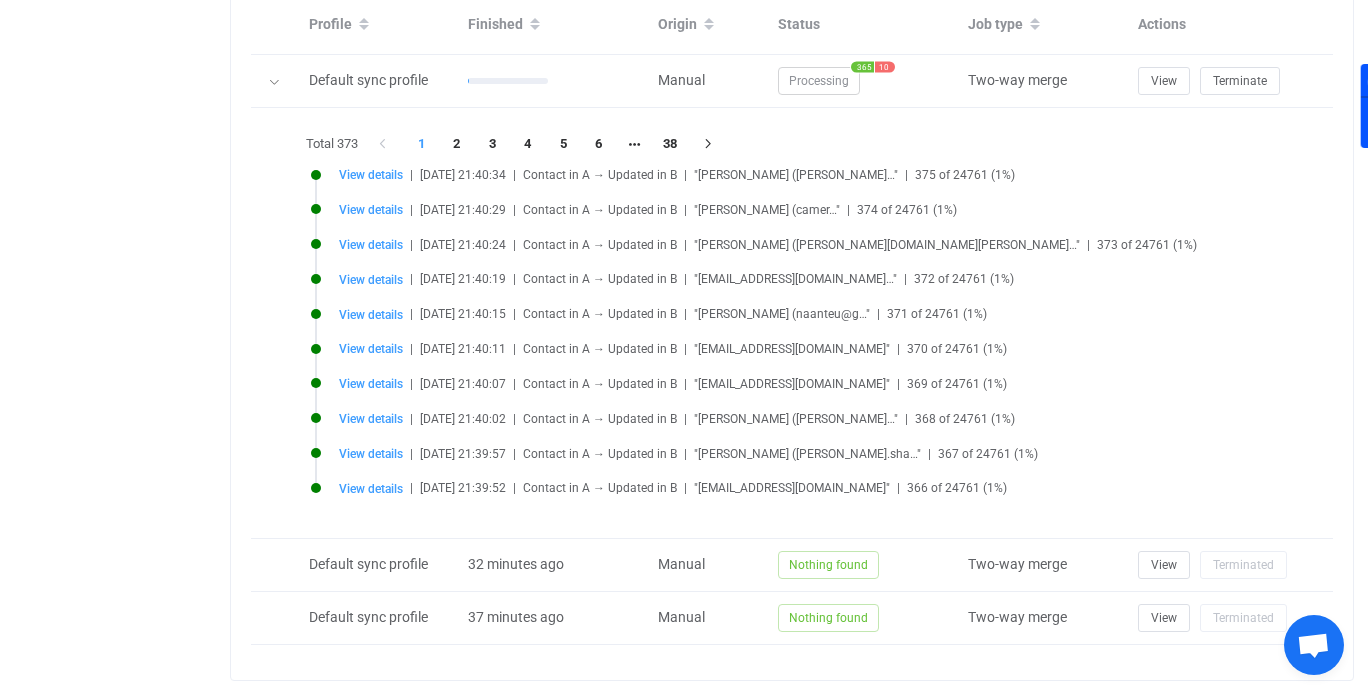 scroll, scrollTop: 992, scrollLeft: 0, axis: vertical 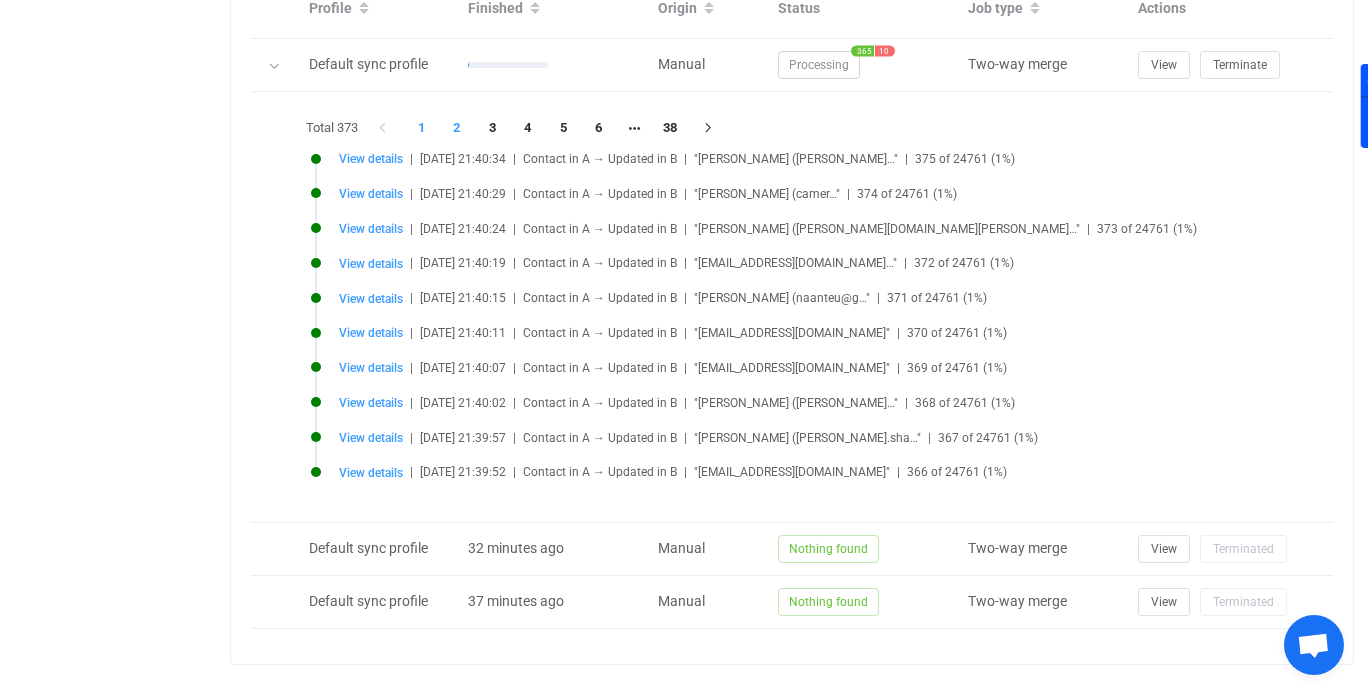 click on "2" at bounding box center (457, 128) 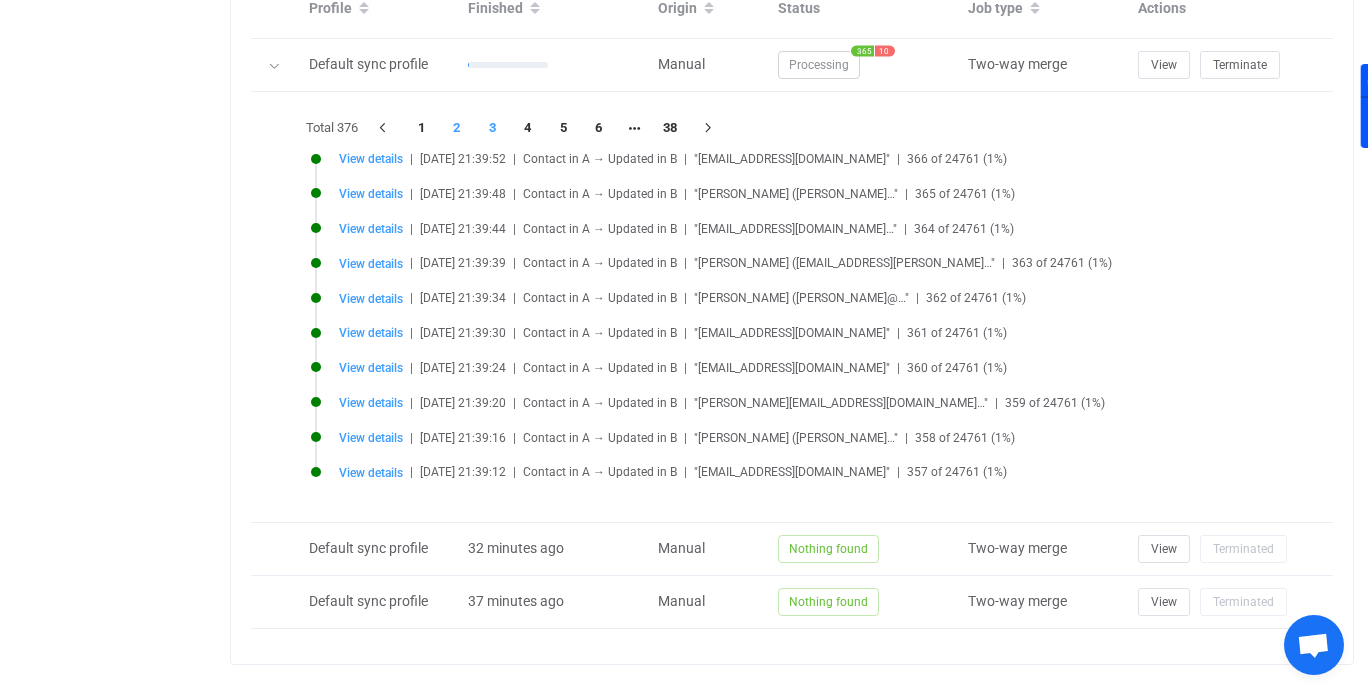 click on "3" at bounding box center (493, 128) 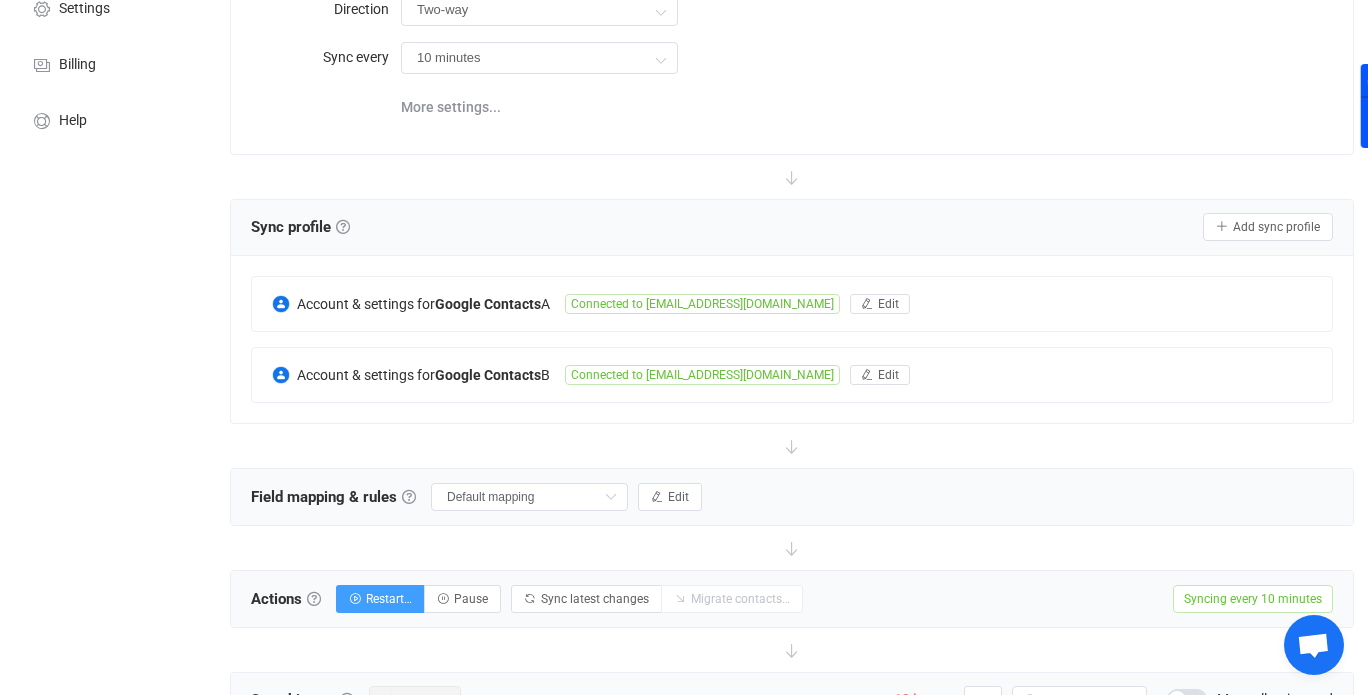 scroll, scrollTop: 0, scrollLeft: 0, axis: both 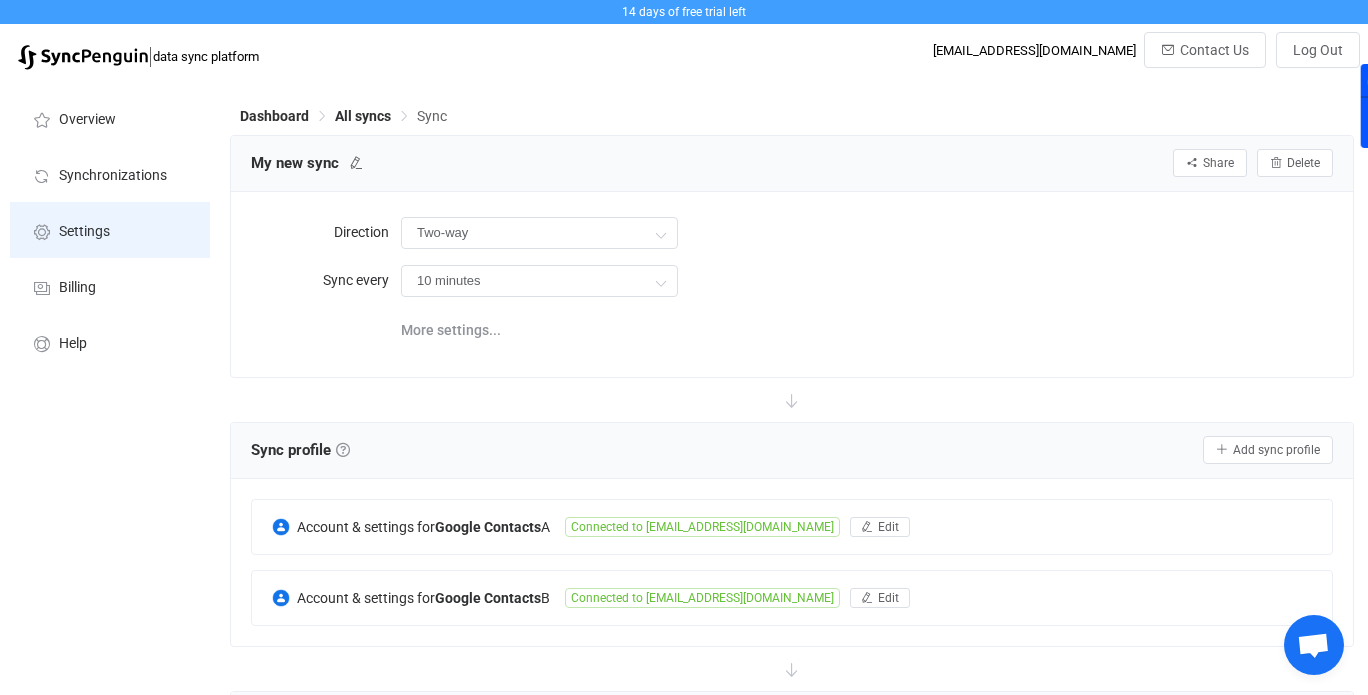 click on "Settings" at bounding box center (84, 232) 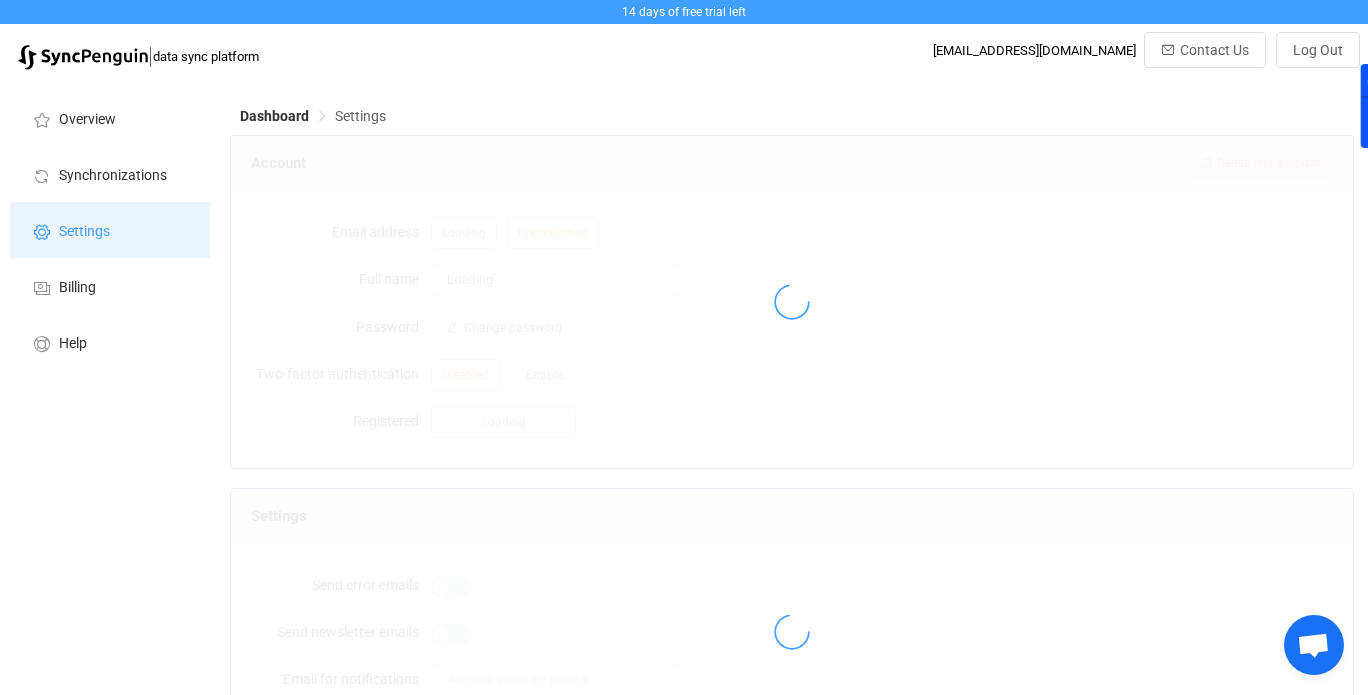 type on "Bryant Mclarty" 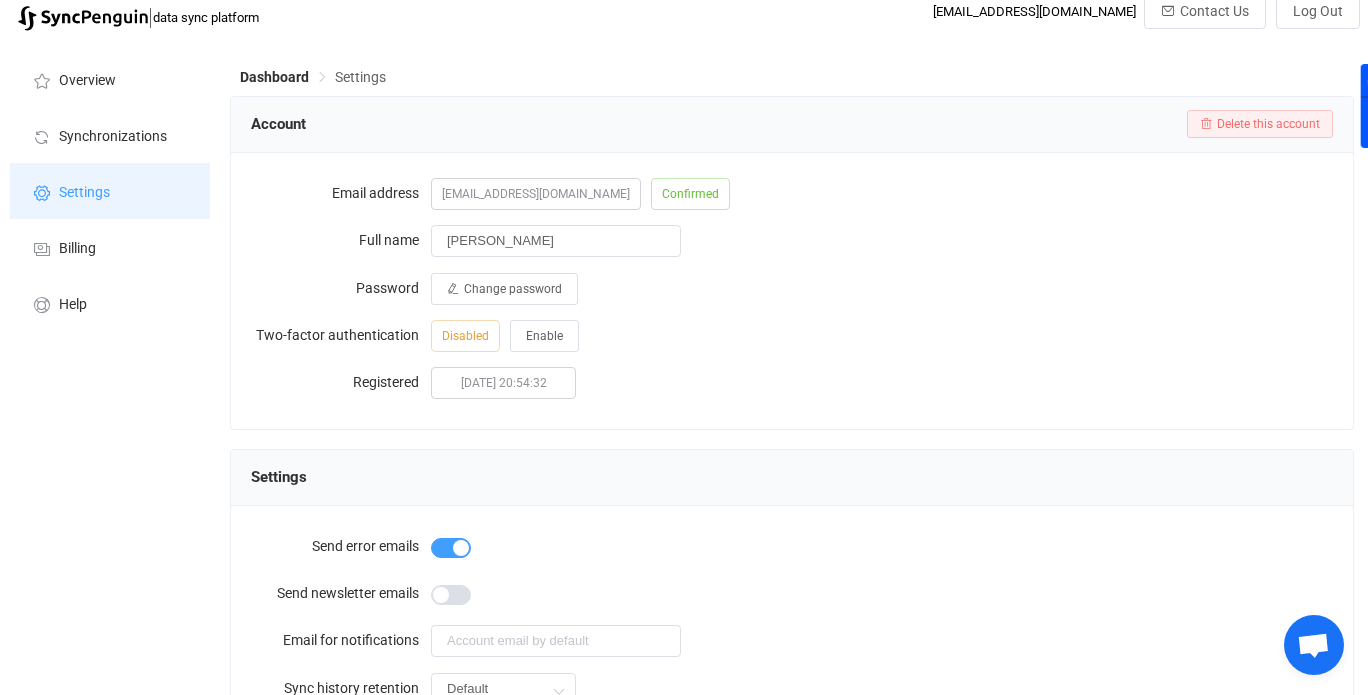 scroll, scrollTop: 0, scrollLeft: 0, axis: both 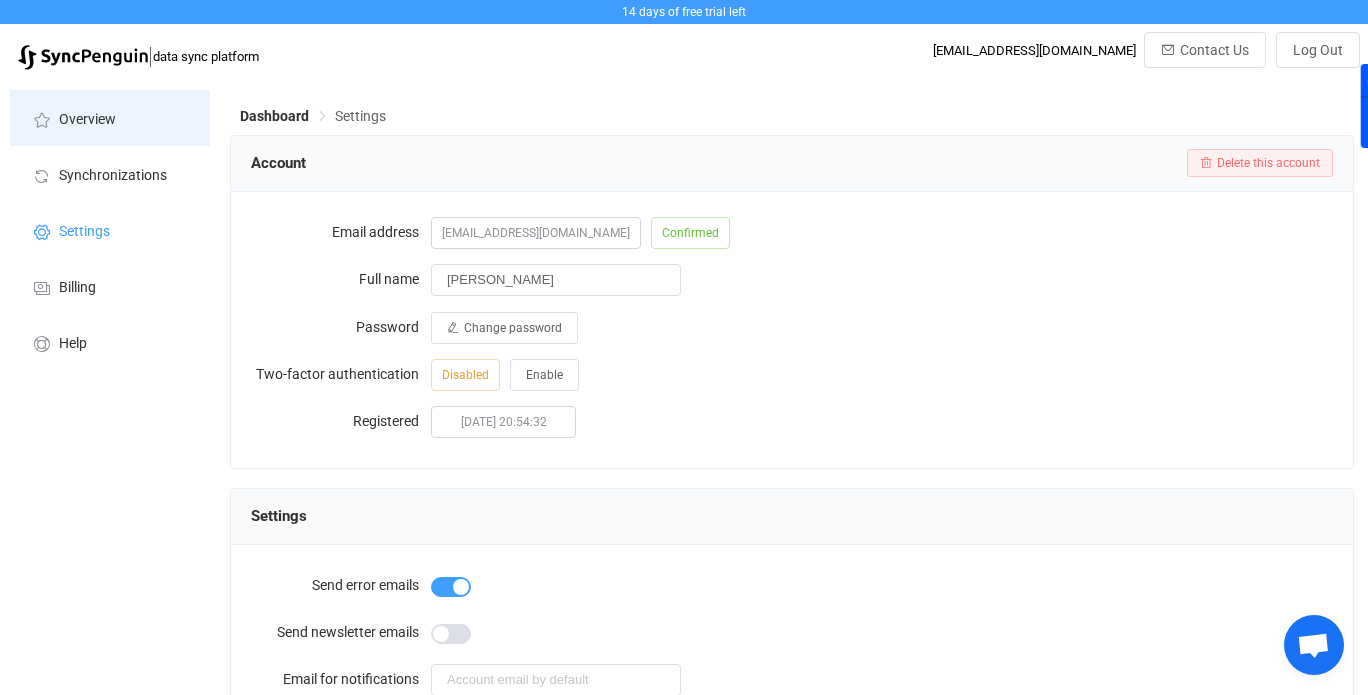 click on "Overview" at bounding box center (87, 120) 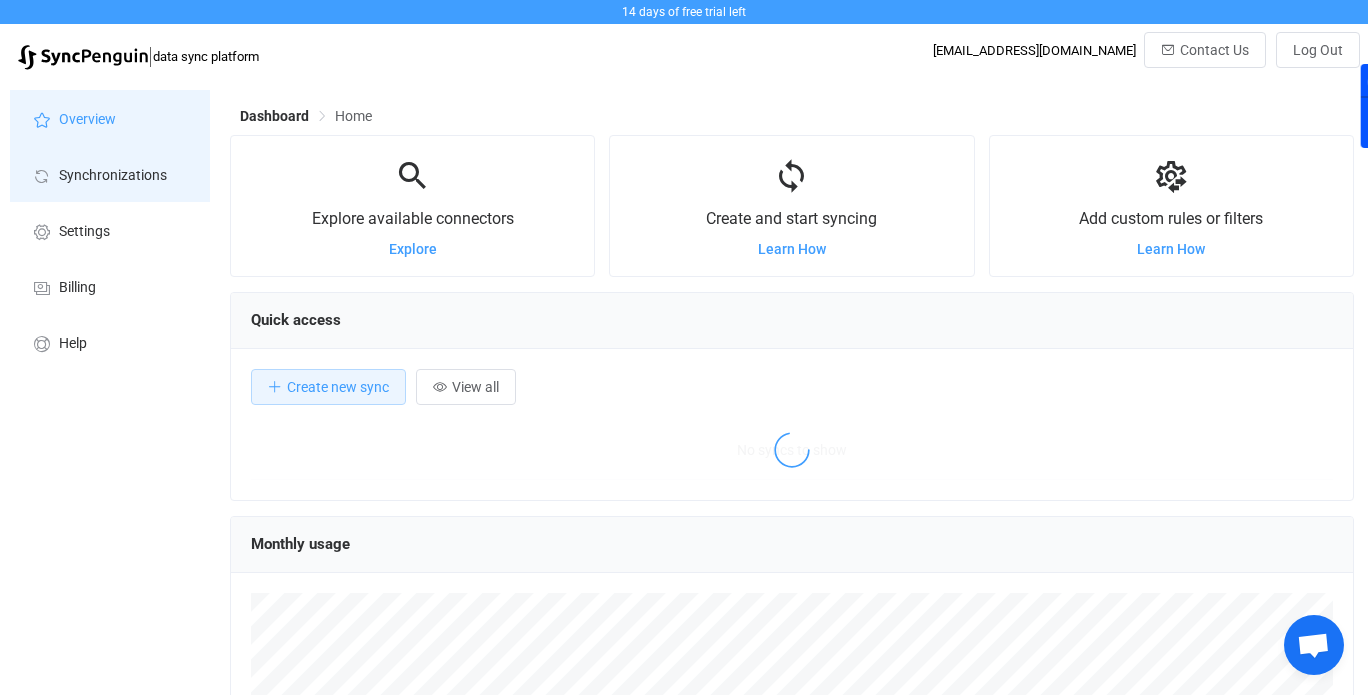 scroll, scrollTop: 999612, scrollLeft: 998876, axis: both 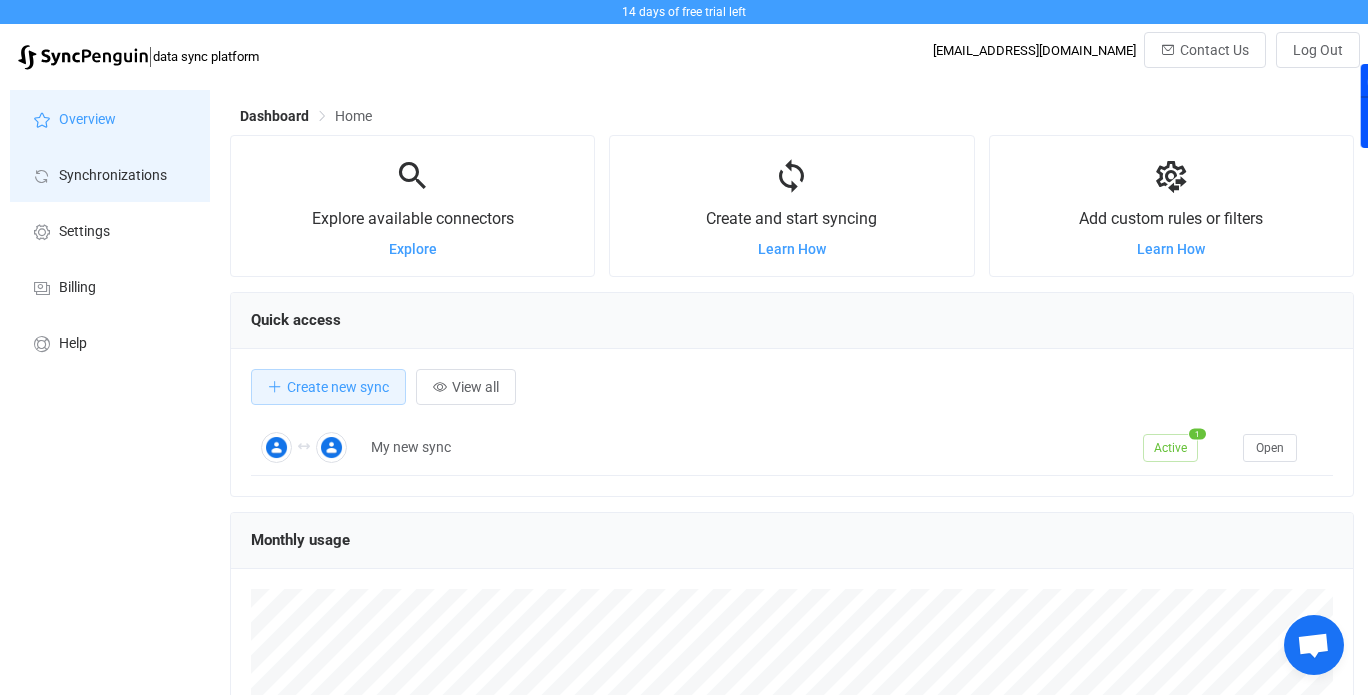 click on "Synchronizations" at bounding box center (113, 176) 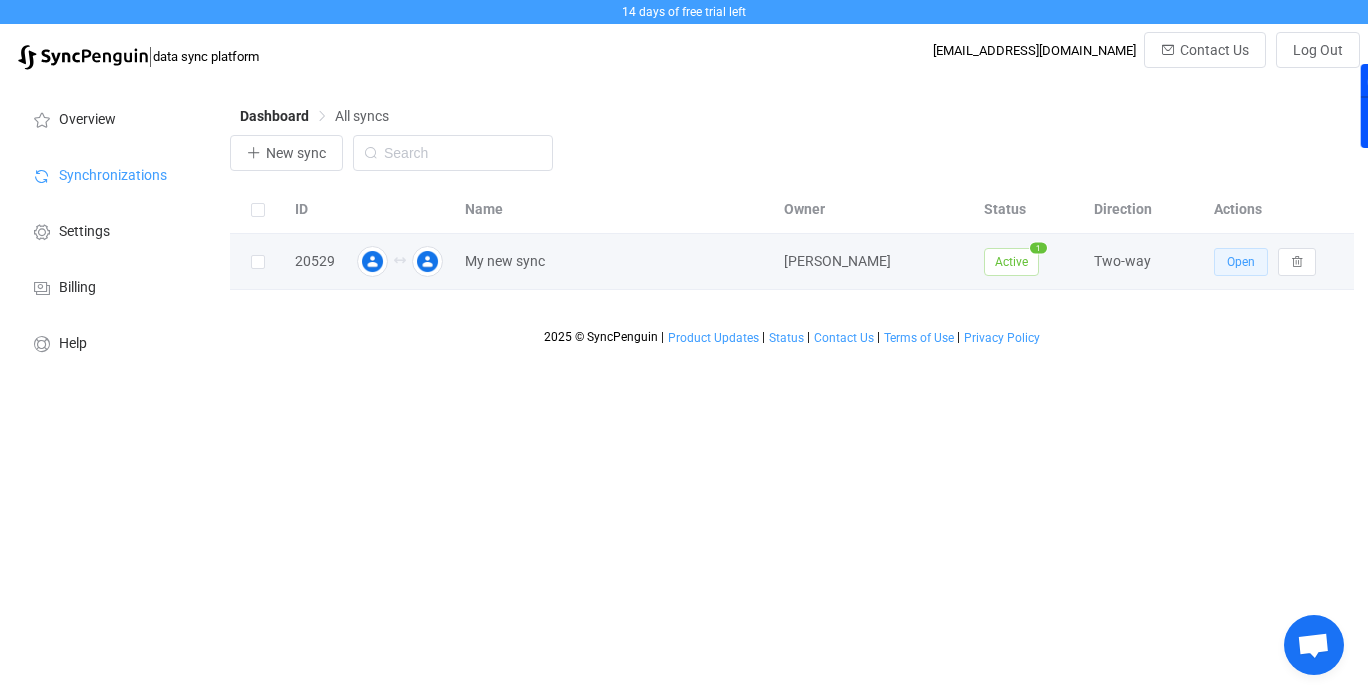 click on "Open" at bounding box center [1241, 262] 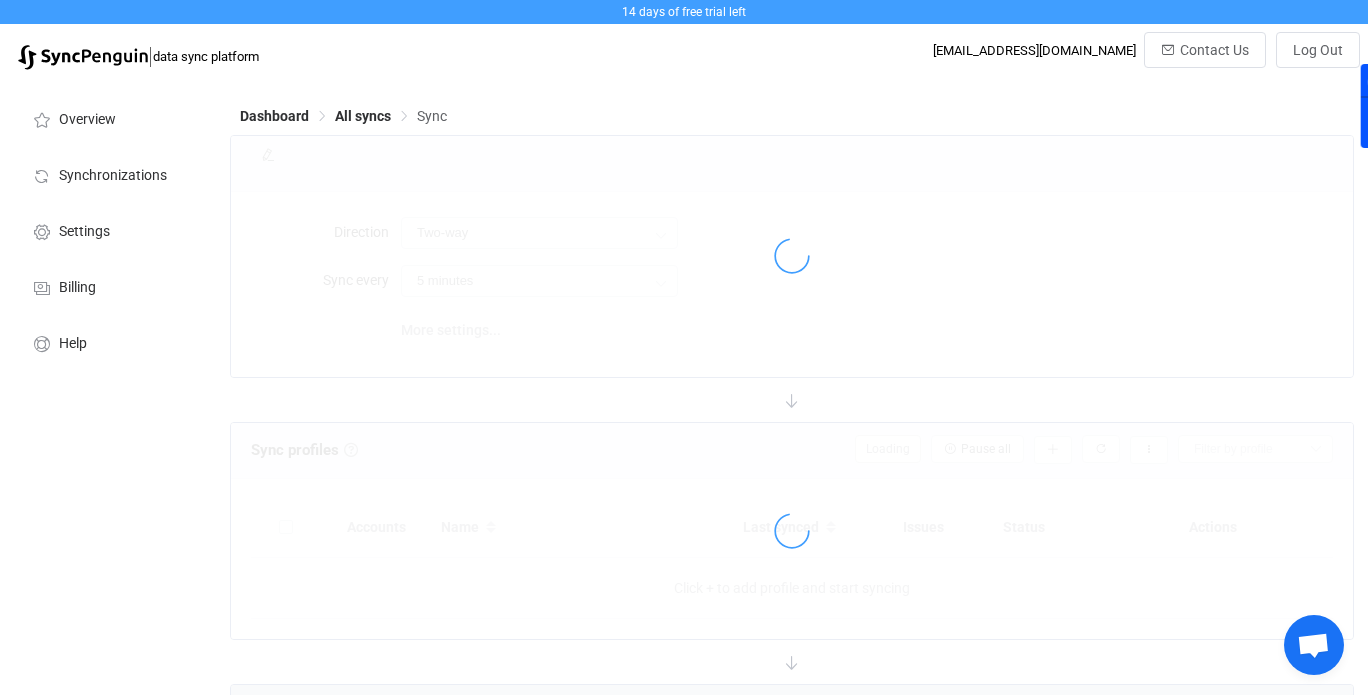 type on "10 minutes" 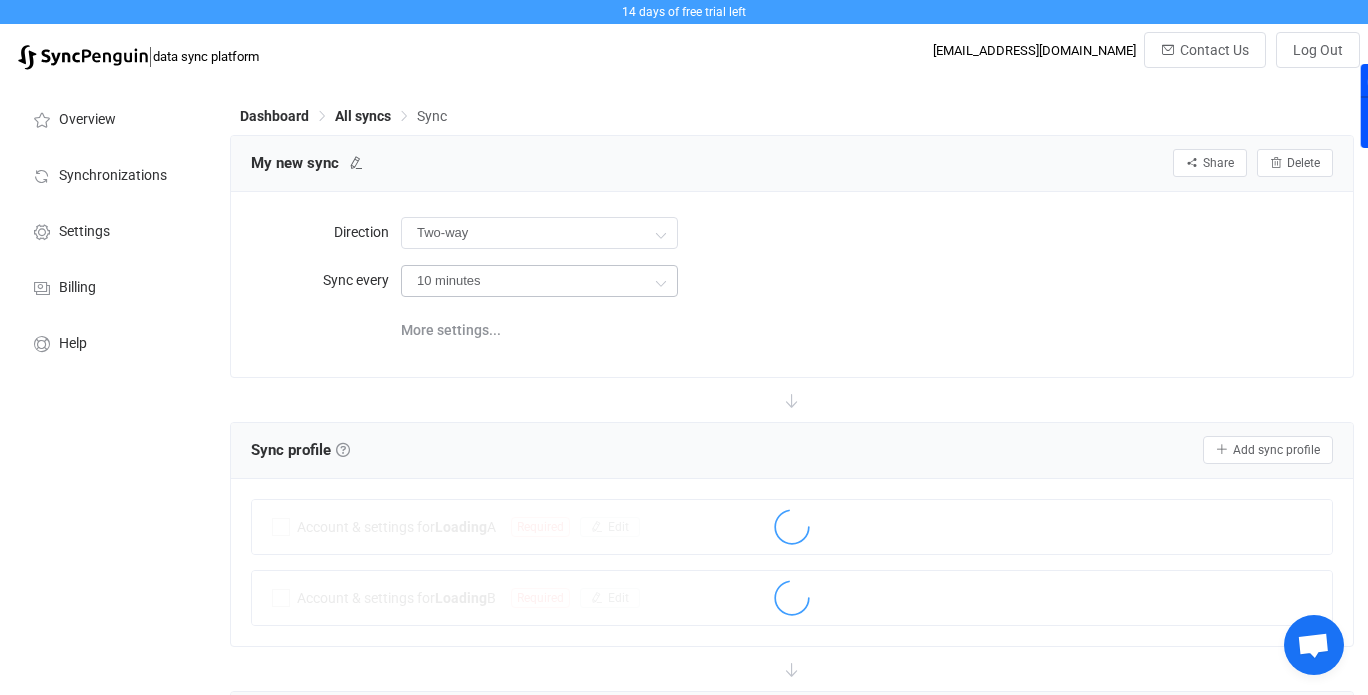 click at bounding box center [660, 282] 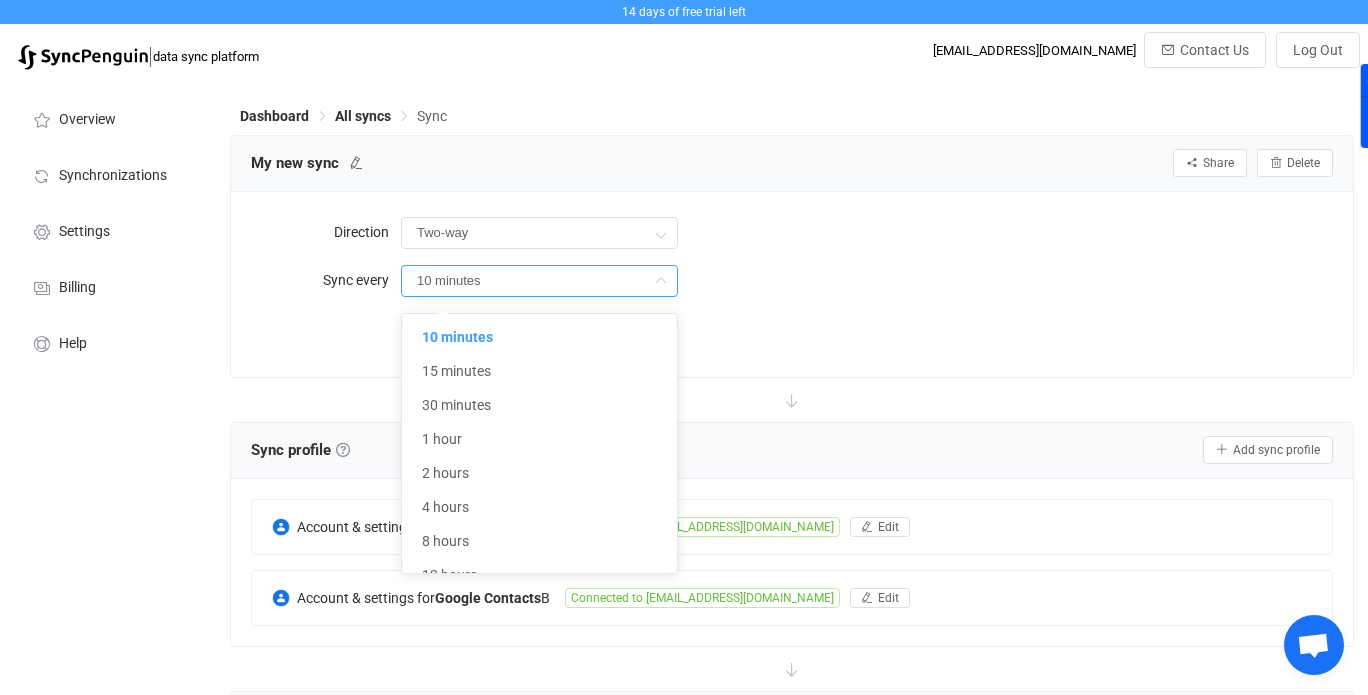 click on "10 minutes" at bounding box center (867, 280) 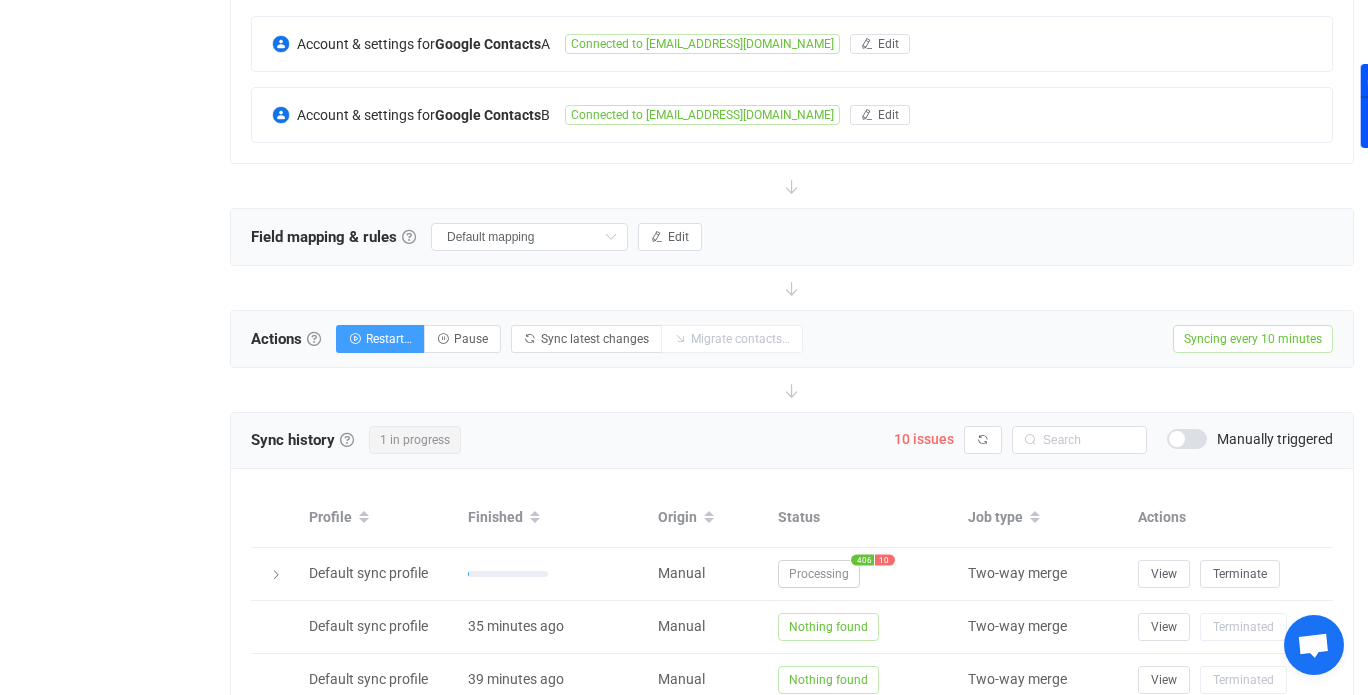 scroll, scrollTop: 500, scrollLeft: 0, axis: vertical 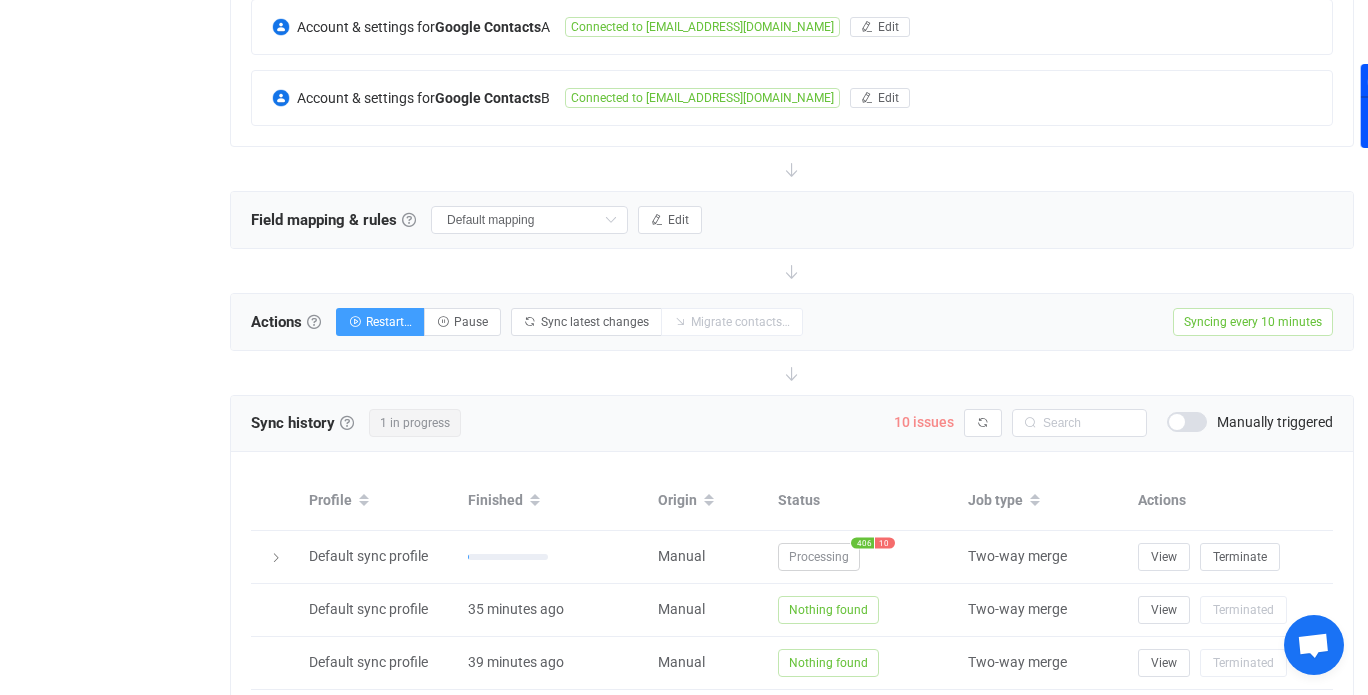 click on "10 issues" at bounding box center (924, 422) 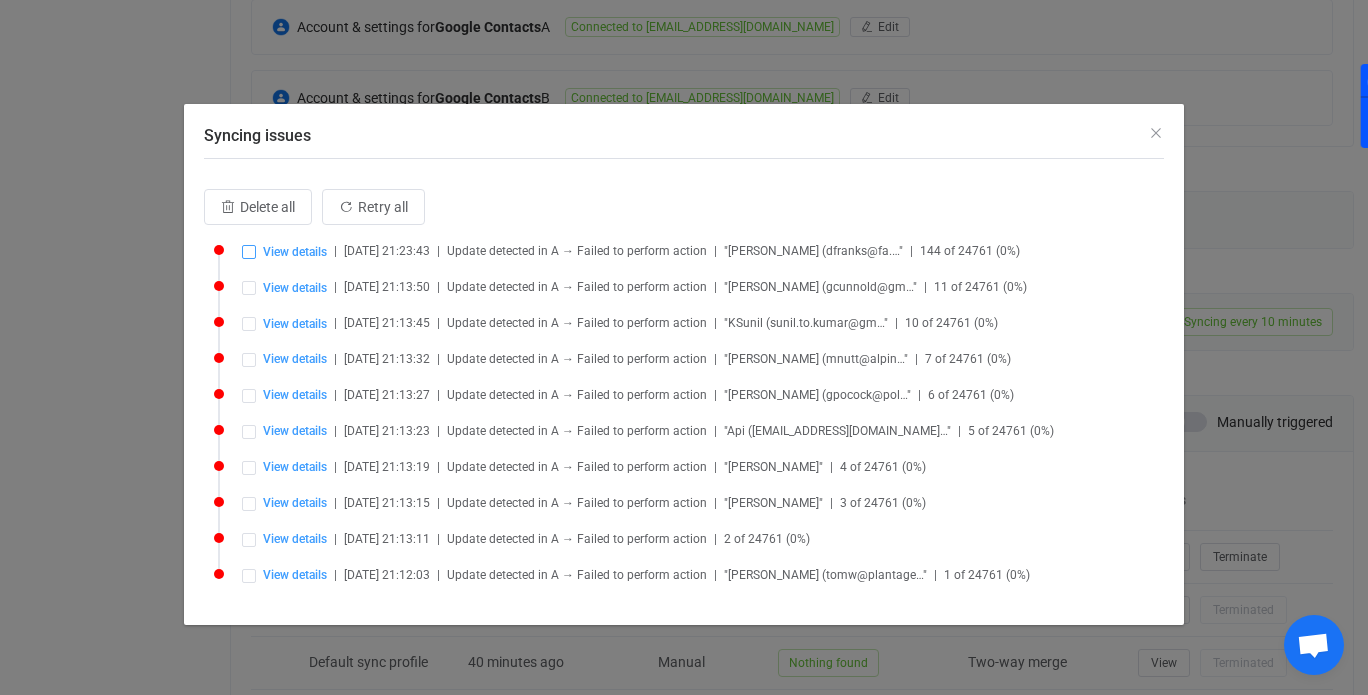 click at bounding box center [249, 252] 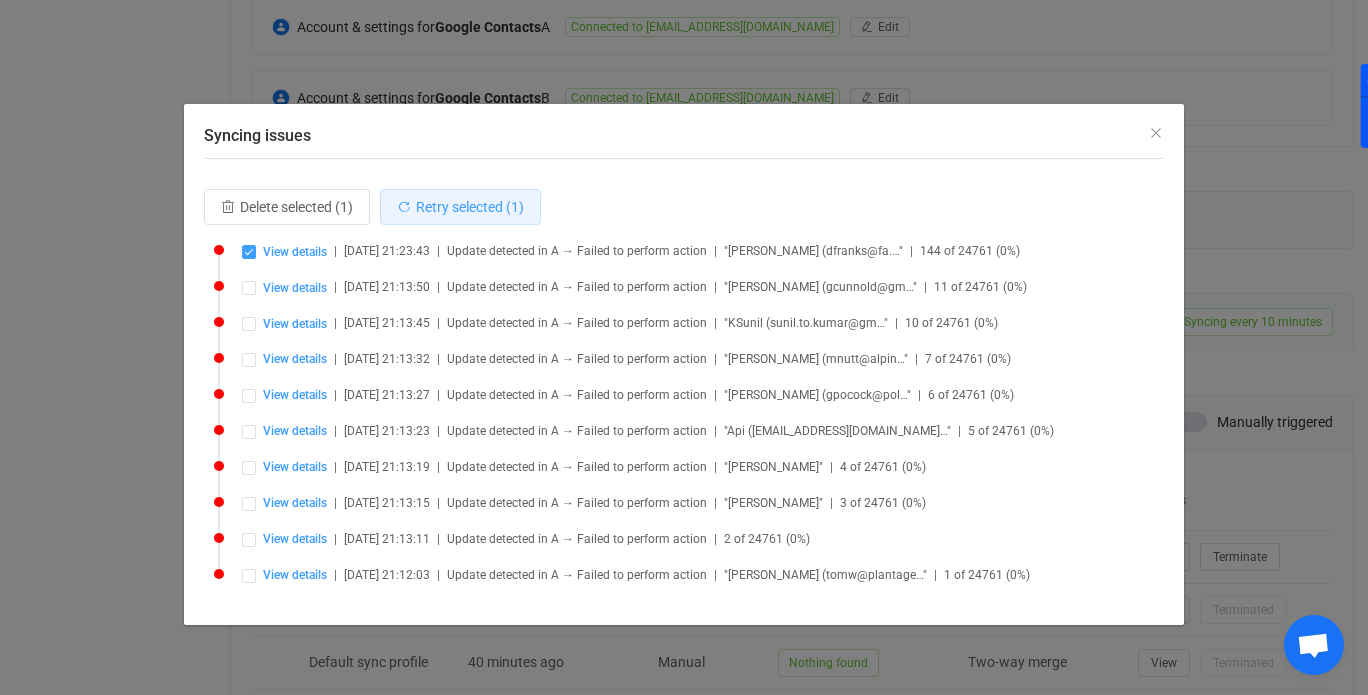 click on "Retry selected (1)" at bounding box center (470, 207) 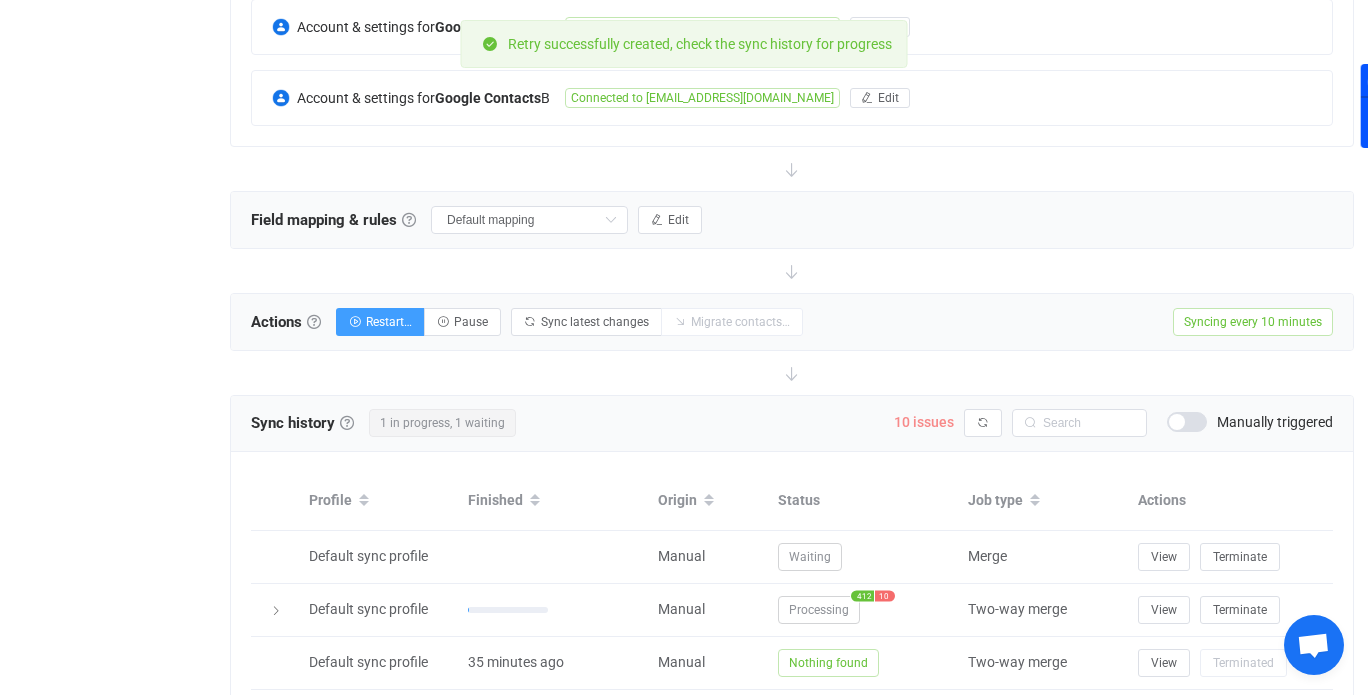 click on "10 issues" at bounding box center (924, 422) 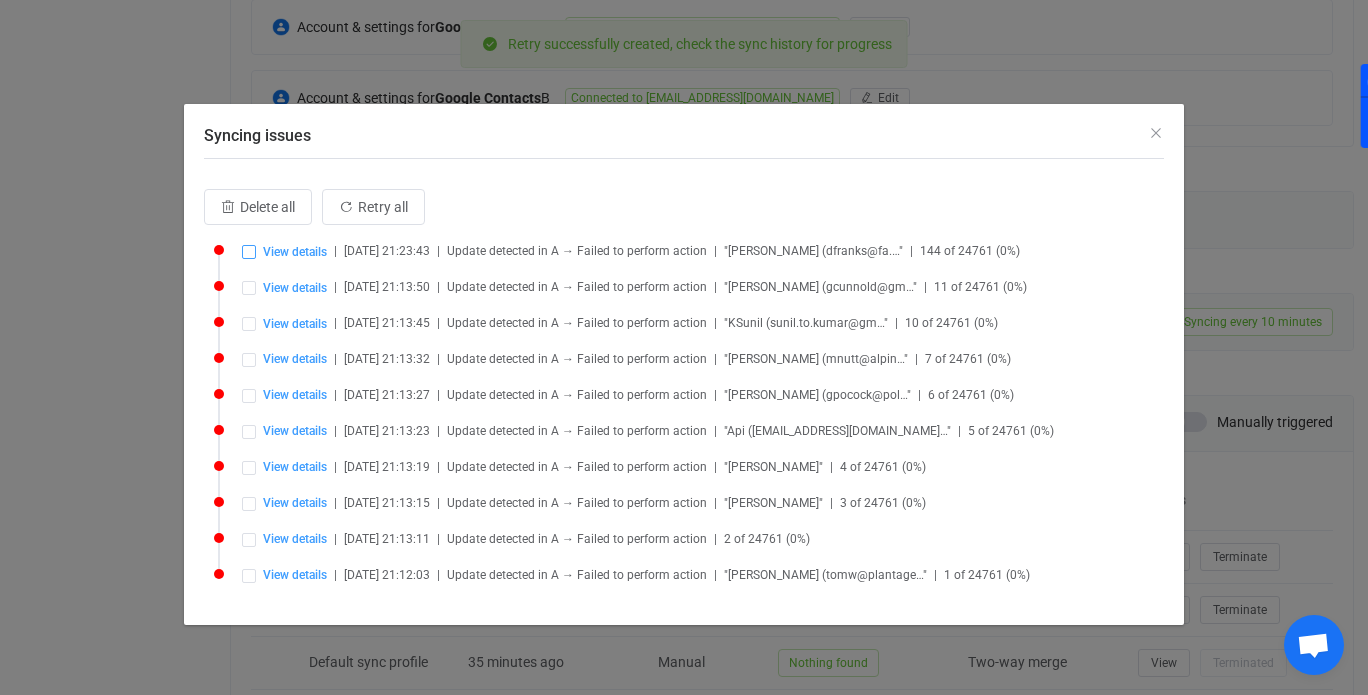 click at bounding box center [249, 252] 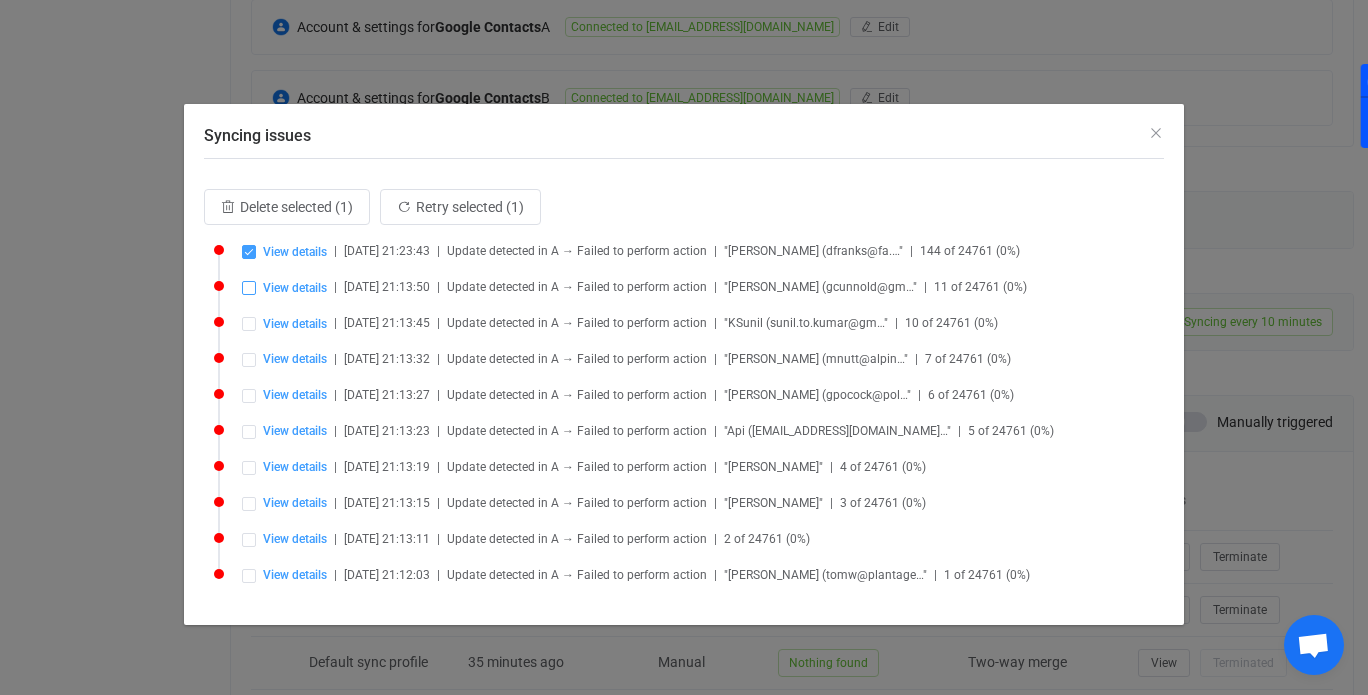 click at bounding box center [249, 288] 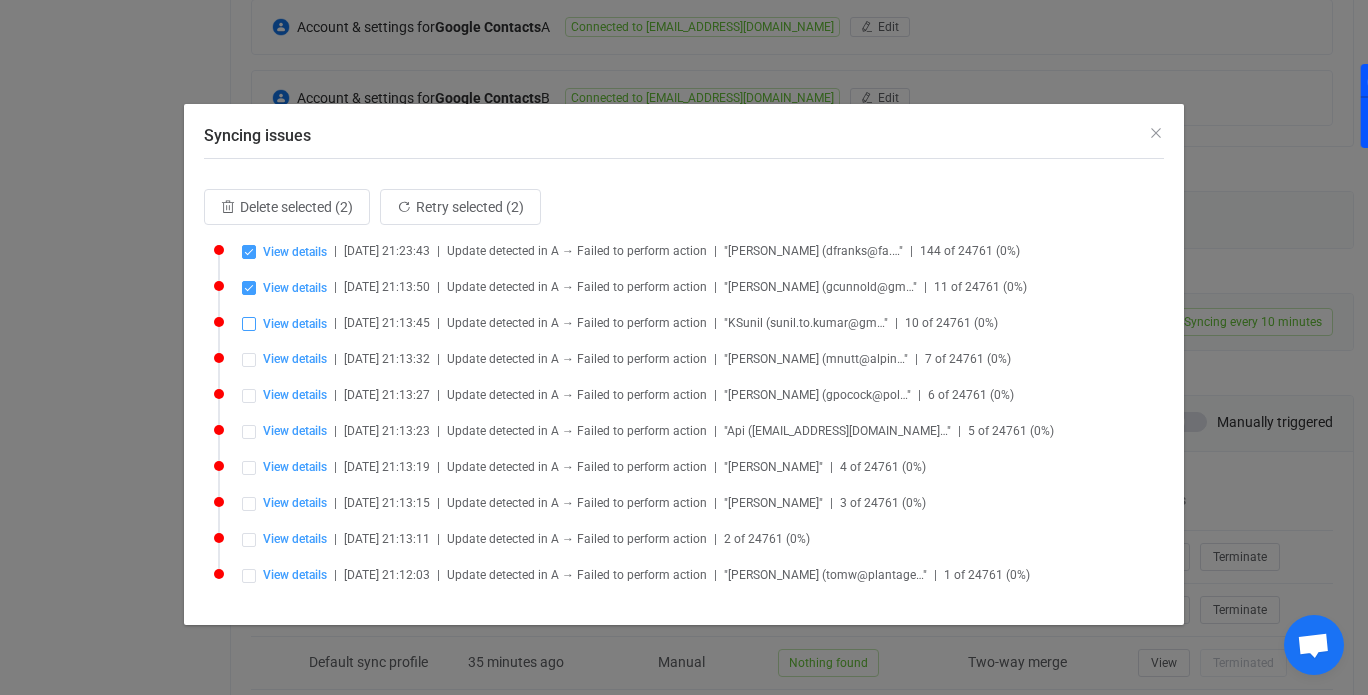 click at bounding box center (249, 324) 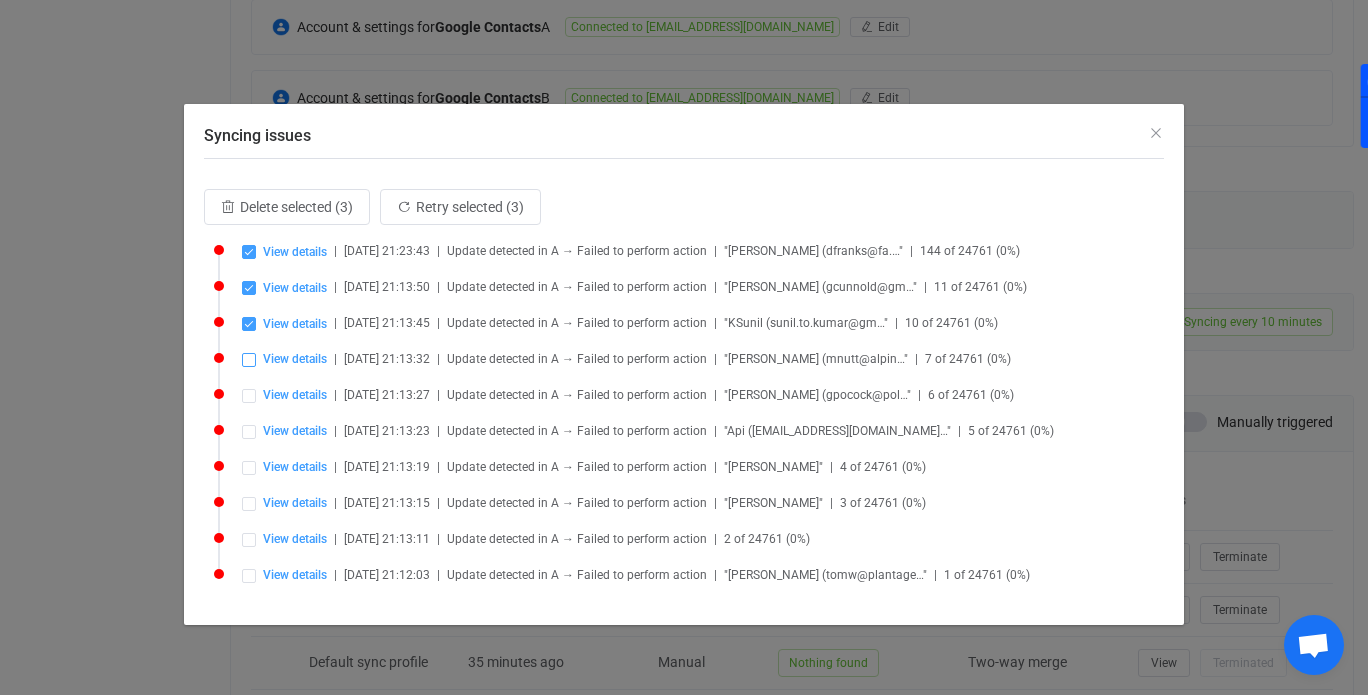 click at bounding box center (249, 360) 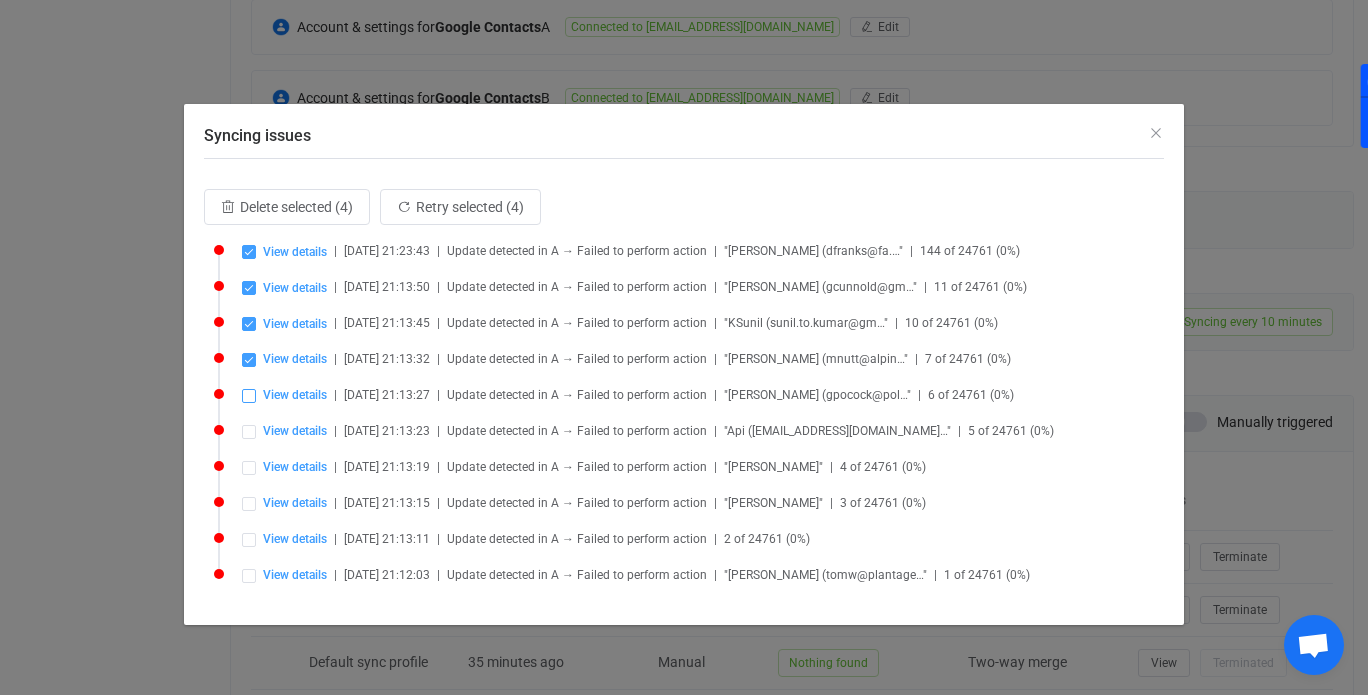 click at bounding box center (249, 396) 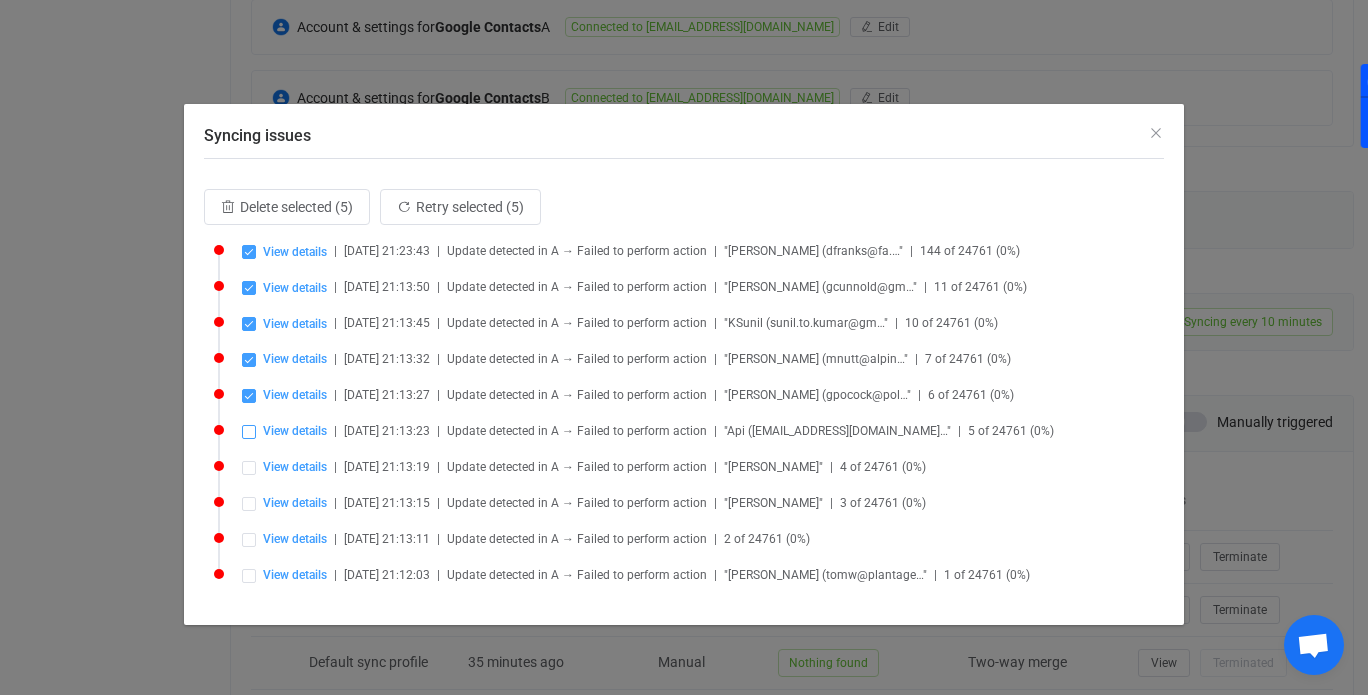 click at bounding box center (249, 432) 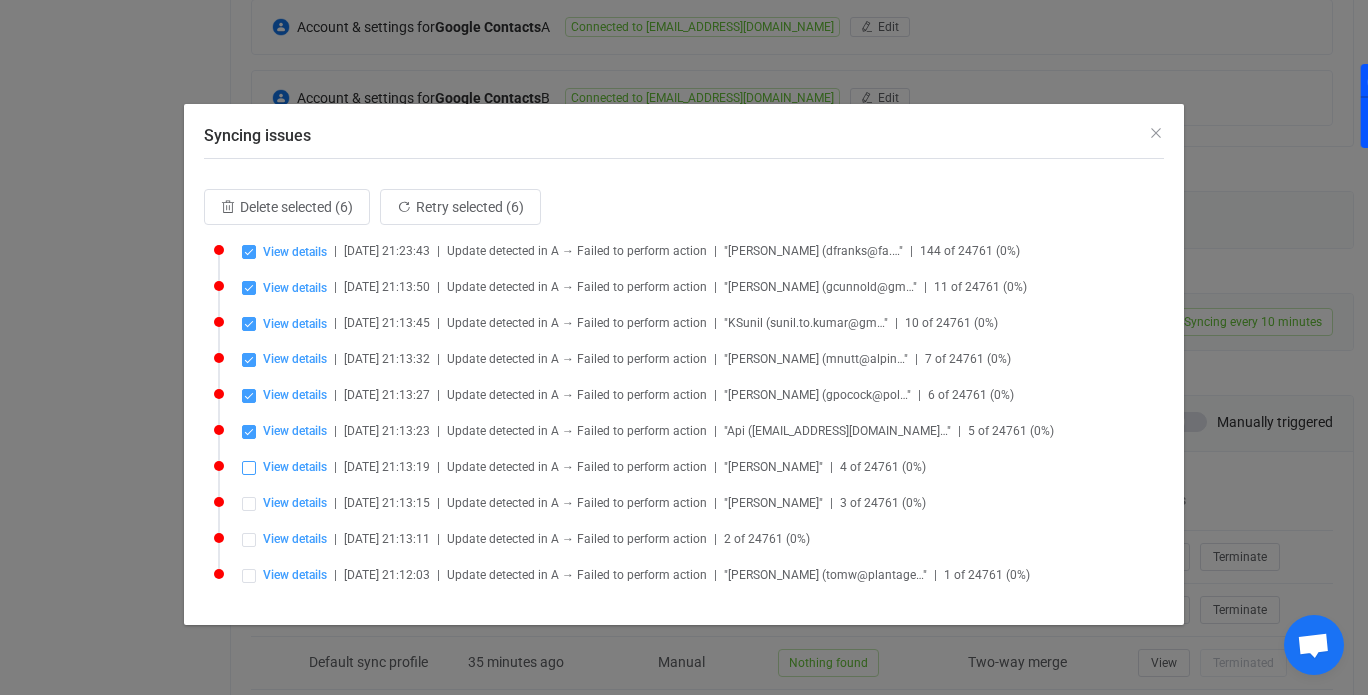click at bounding box center [249, 468] 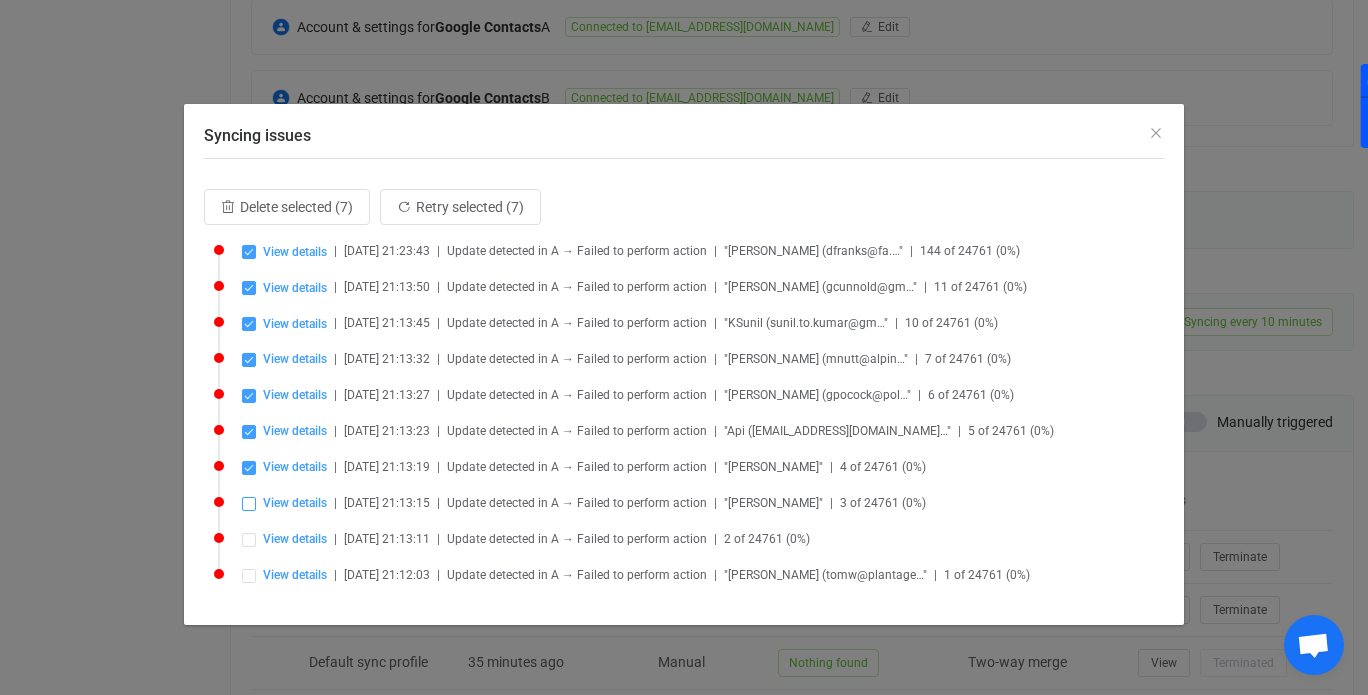 click at bounding box center (249, 504) 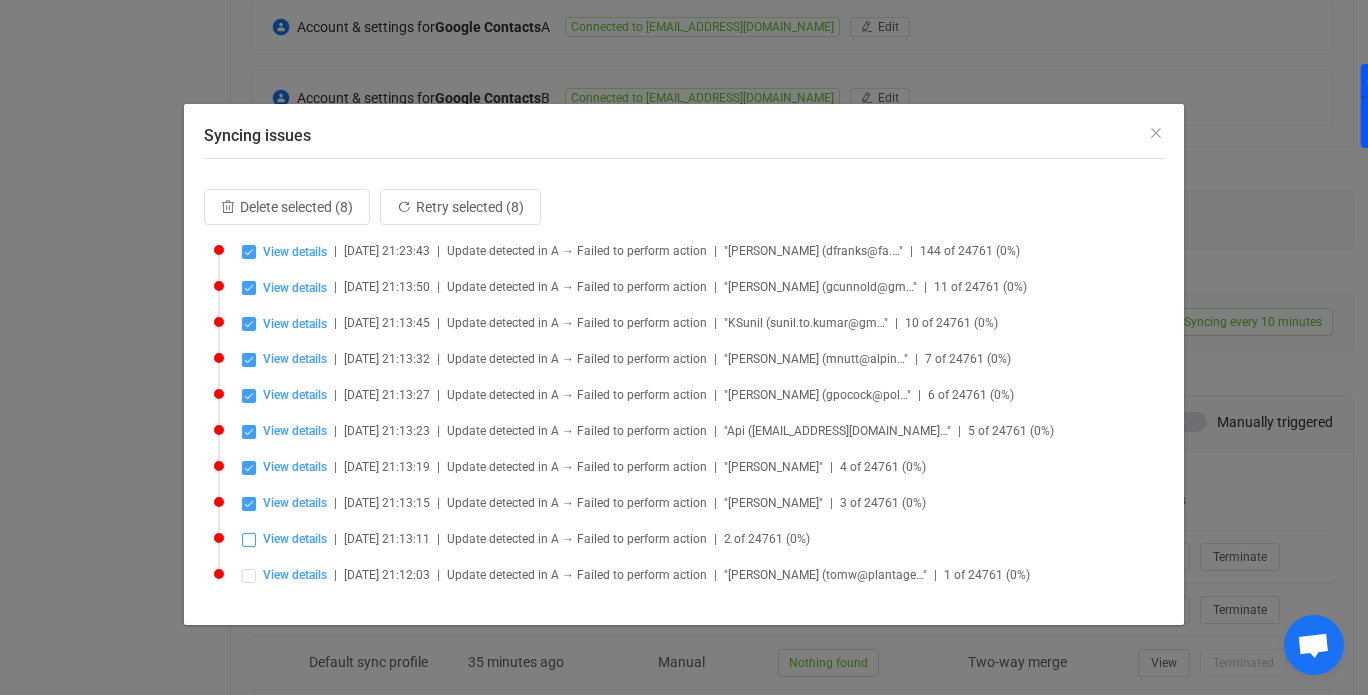 click at bounding box center (249, 540) 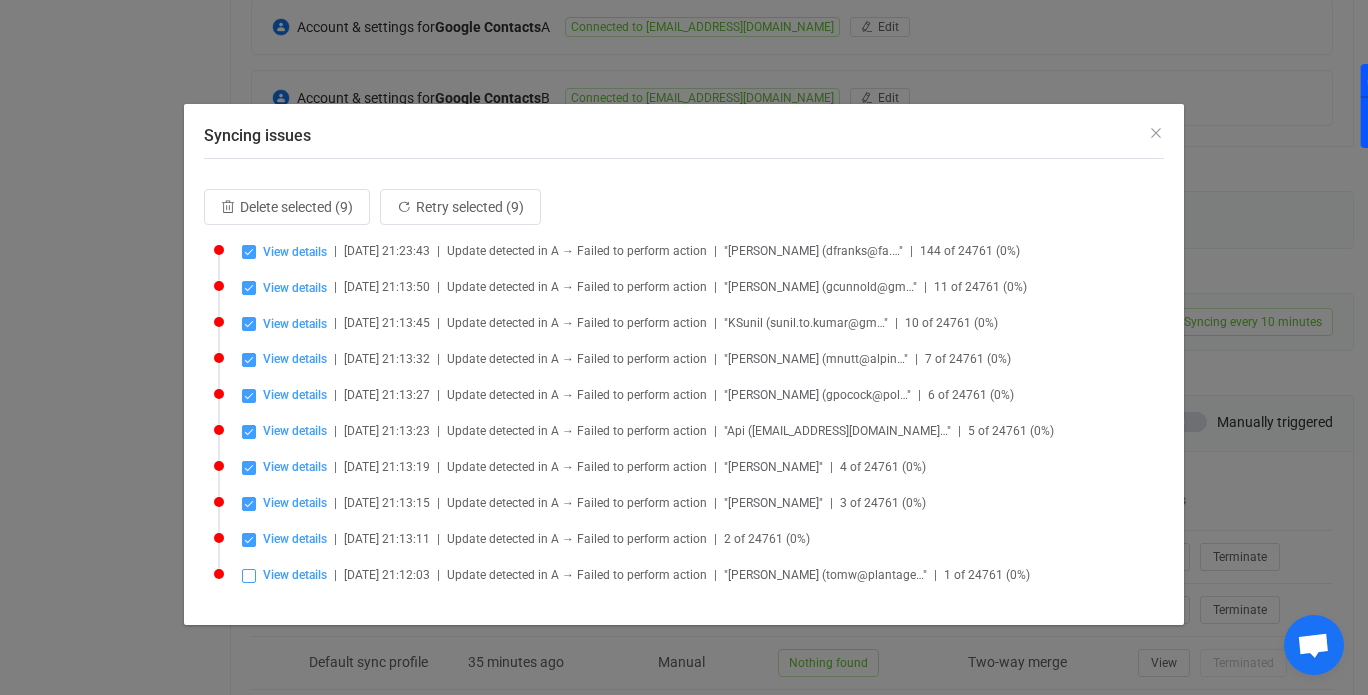 click at bounding box center (249, 576) 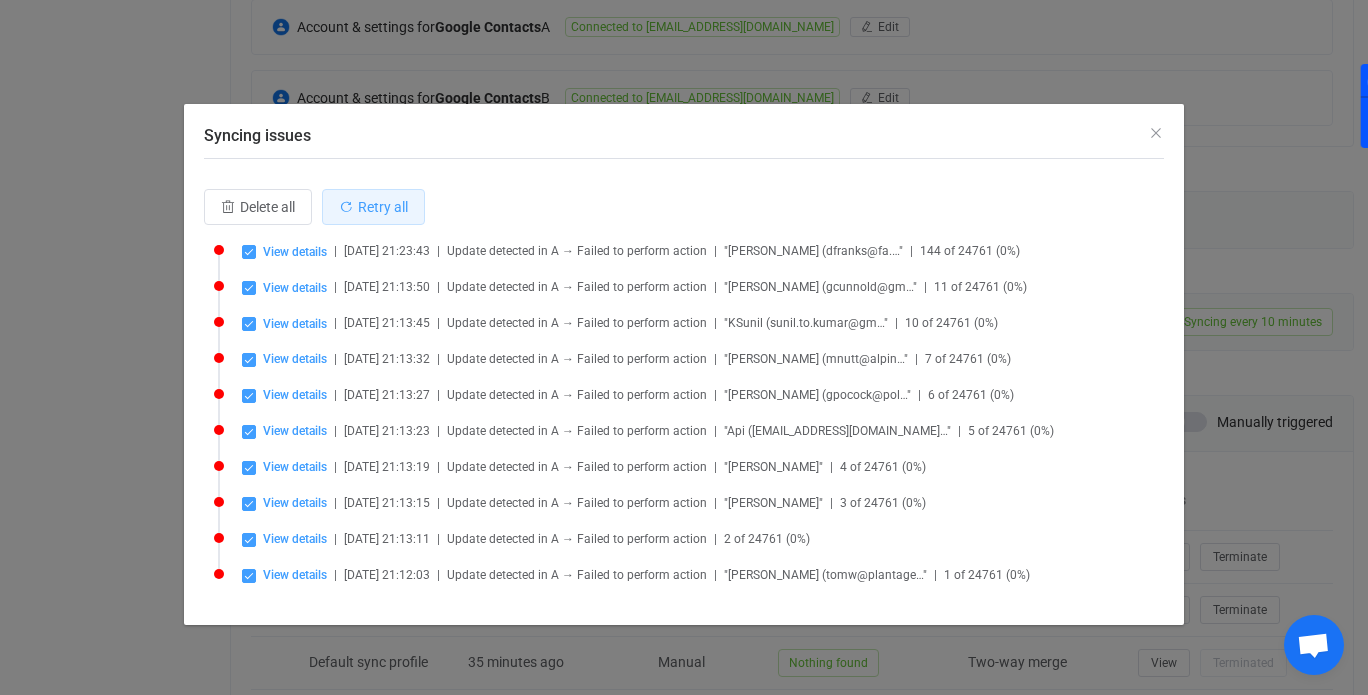 click on "Retry all" at bounding box center (373, 207) 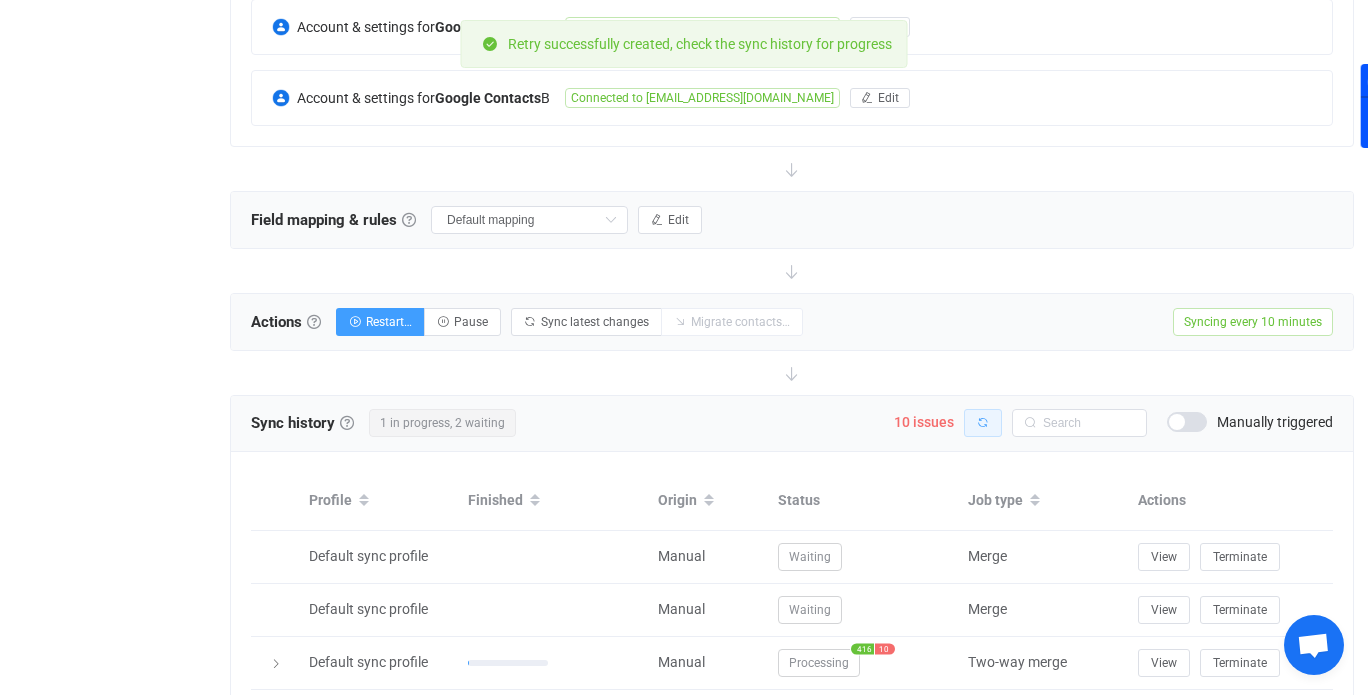 click at bounding box center [983, 423] 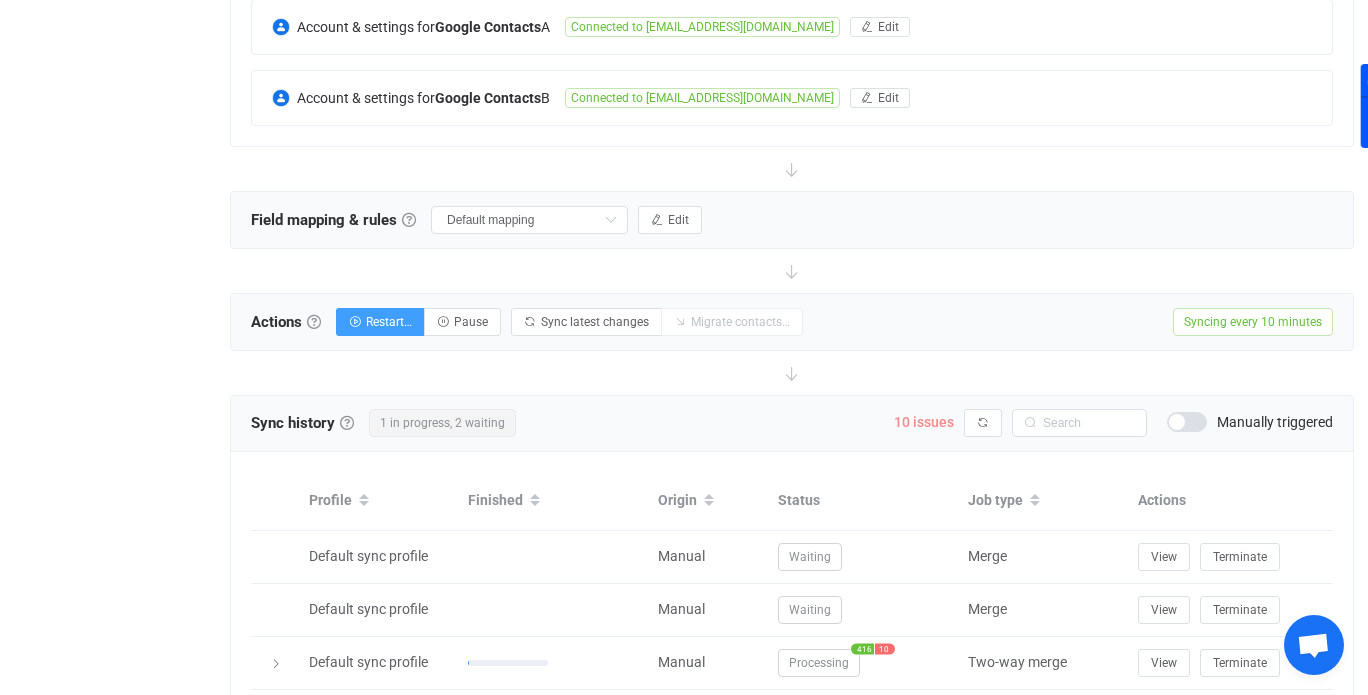 click on "10 issues" at bounding box center [924, 422] 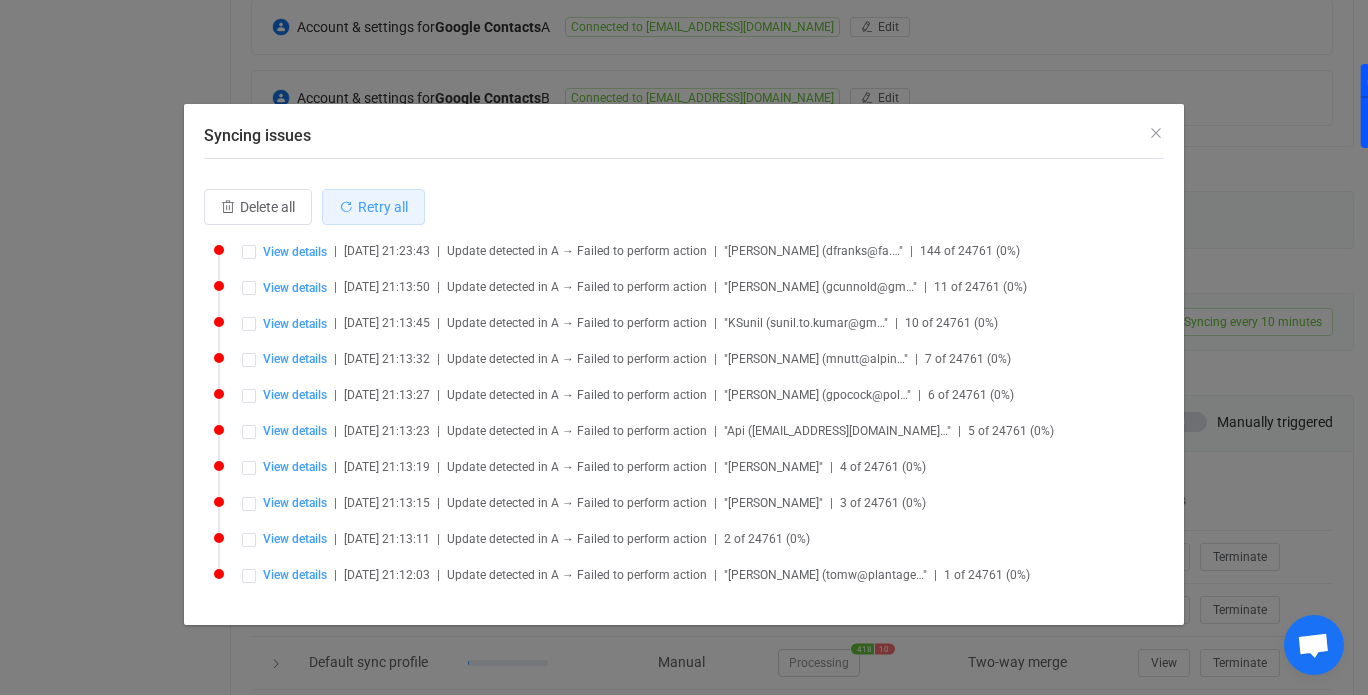 click on "Retry all" at bounding box center [383, 207] 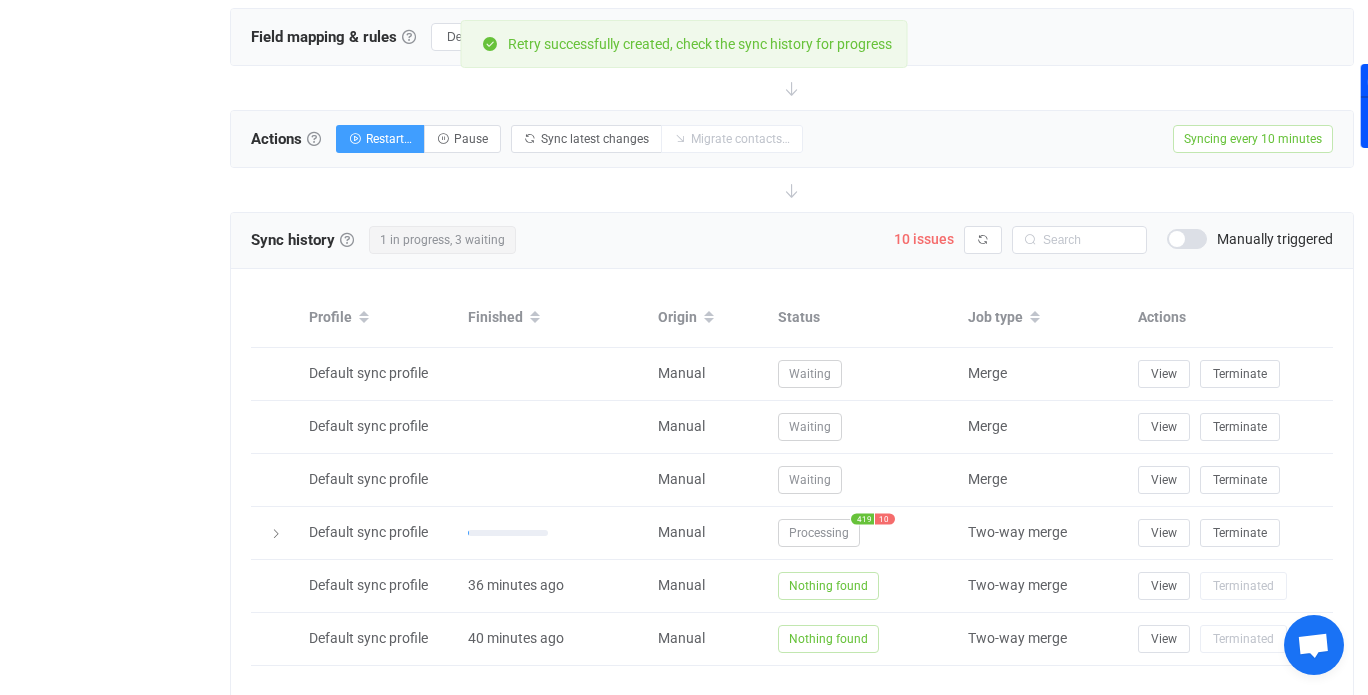 scroll, scrollTop: 700, scrollLeft: 0, axis: vertical 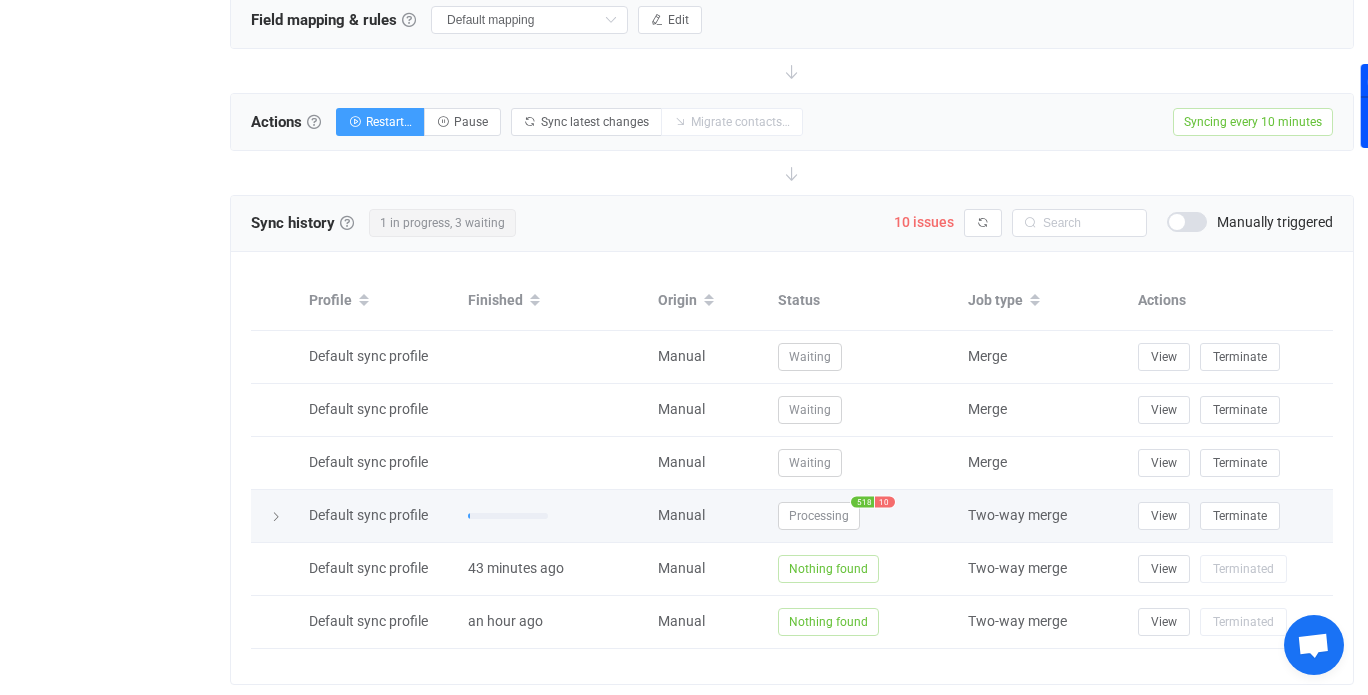 click on "518" at bounding box center (862, 501) 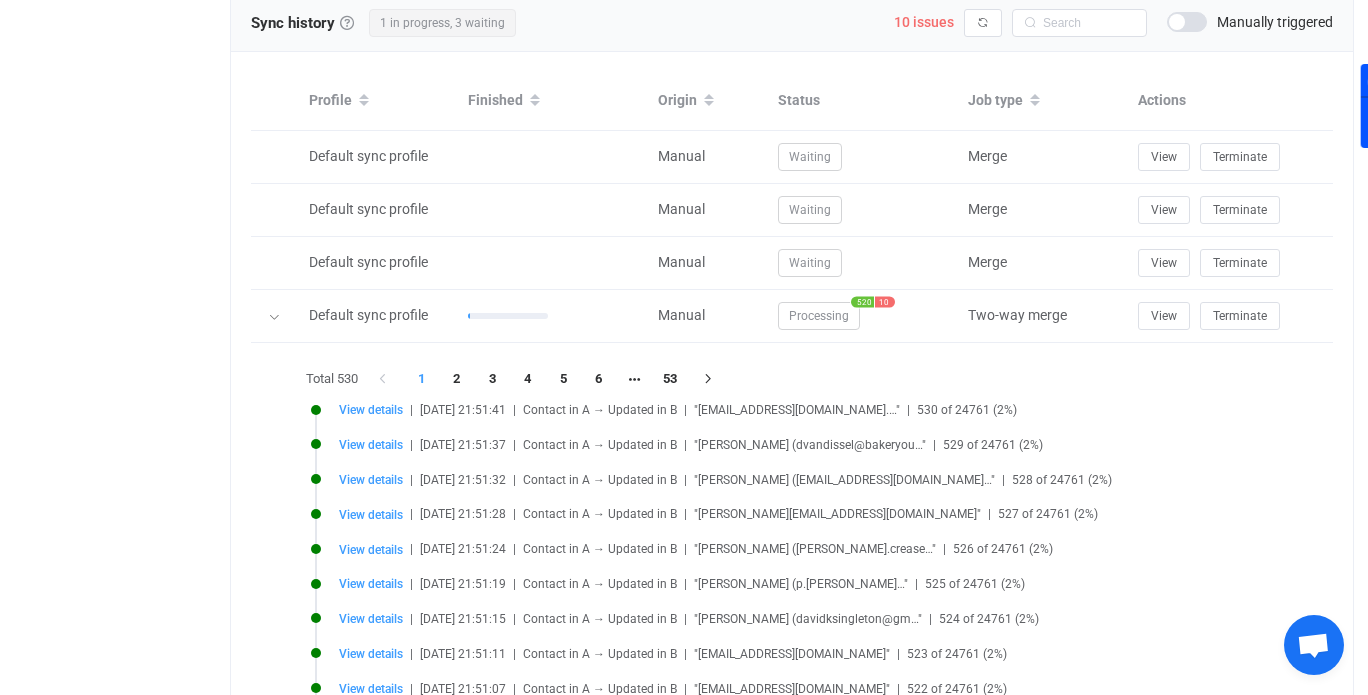 scroll, scrollTop: 1000, scrollLeft: 0, axis: vertical 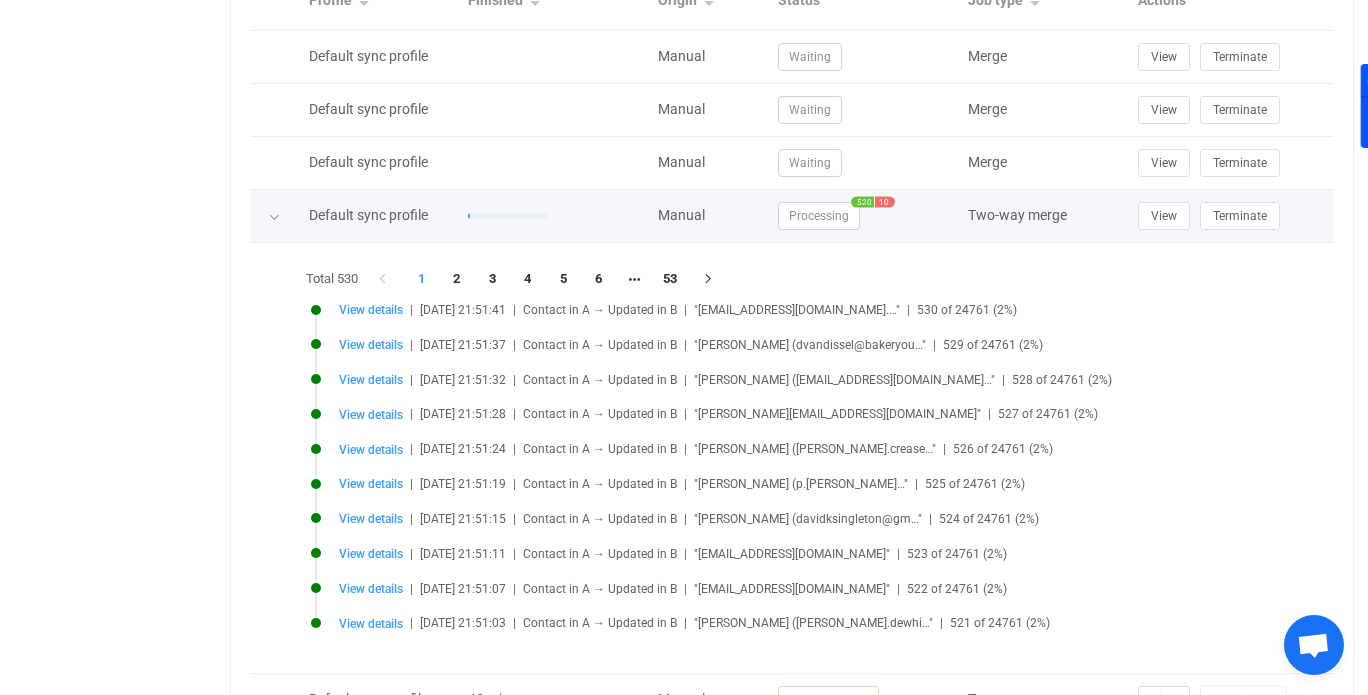click on "10" at bounding box center [885, 201] 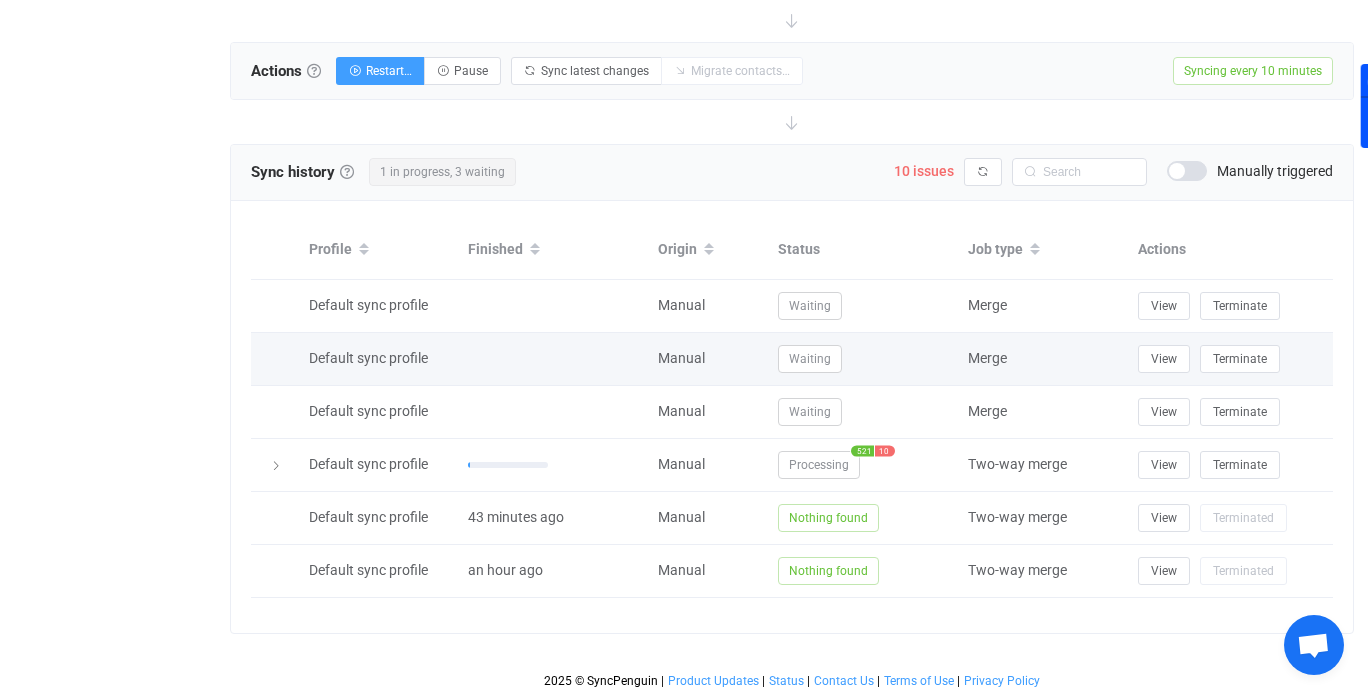 scroll, scrollTop: 551, scrollLeft: 0, axis: vertical 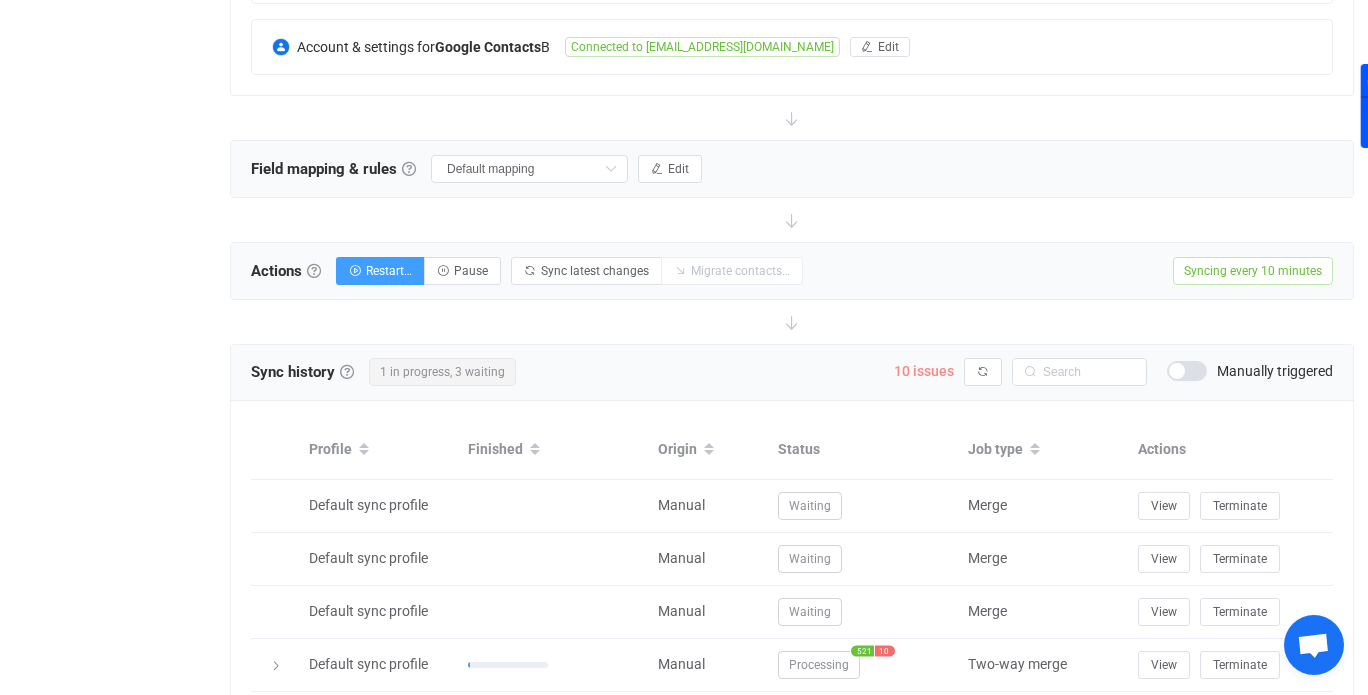 click on "10 issues" at bounding box center (924, 371) 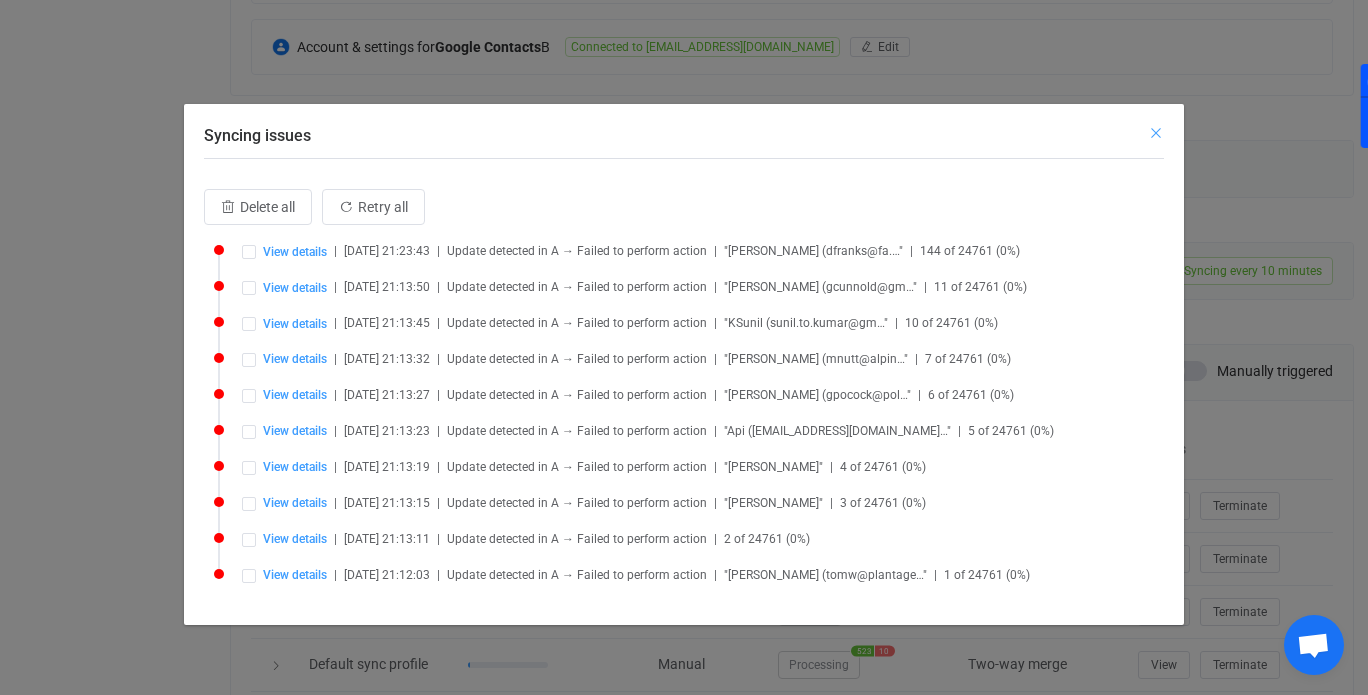click at bounding box center (1156, 133) 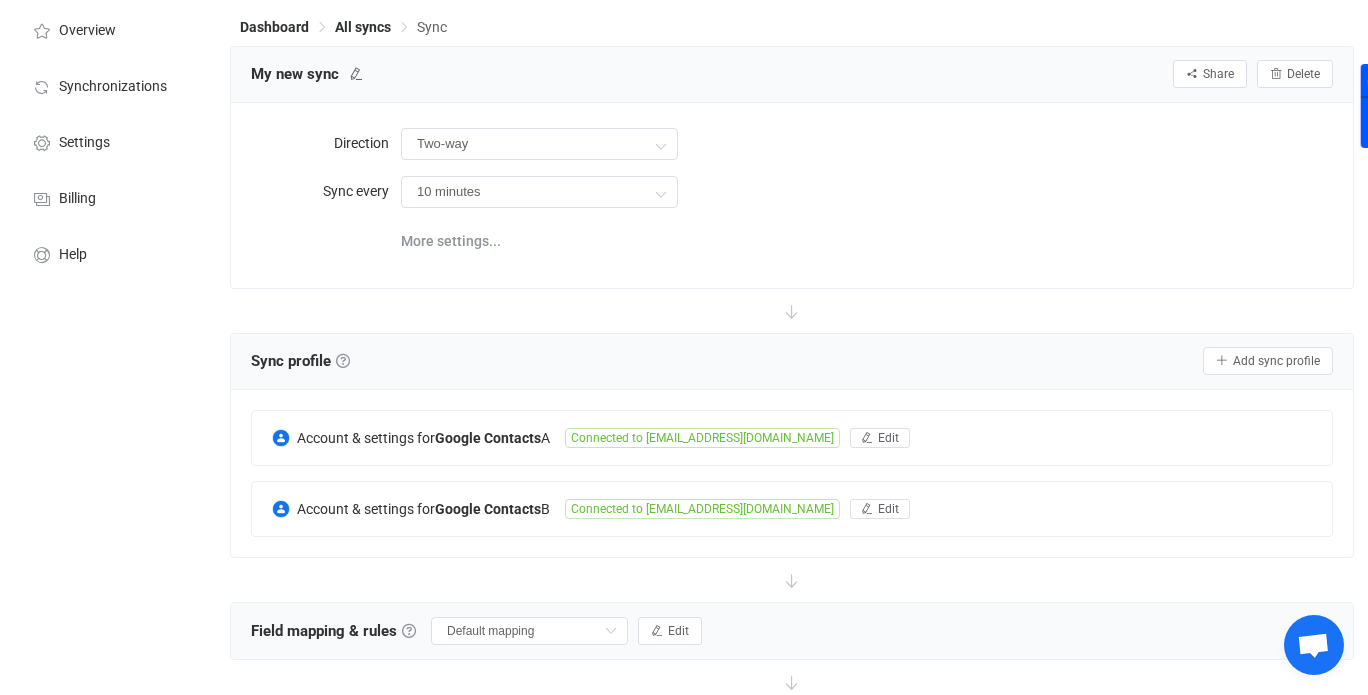 scroll, scrollTop: 0, scrollLeft: 0, axis: both 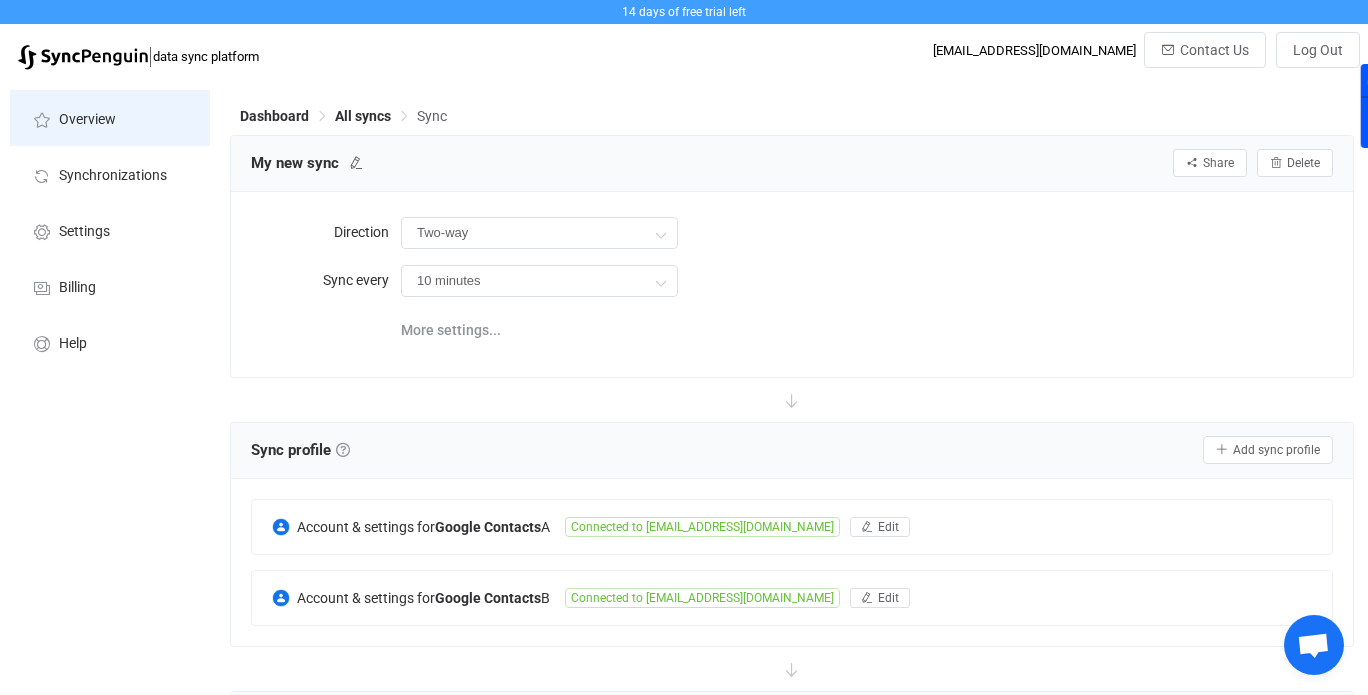 click on "Overview" at bounding box center [87, 120] 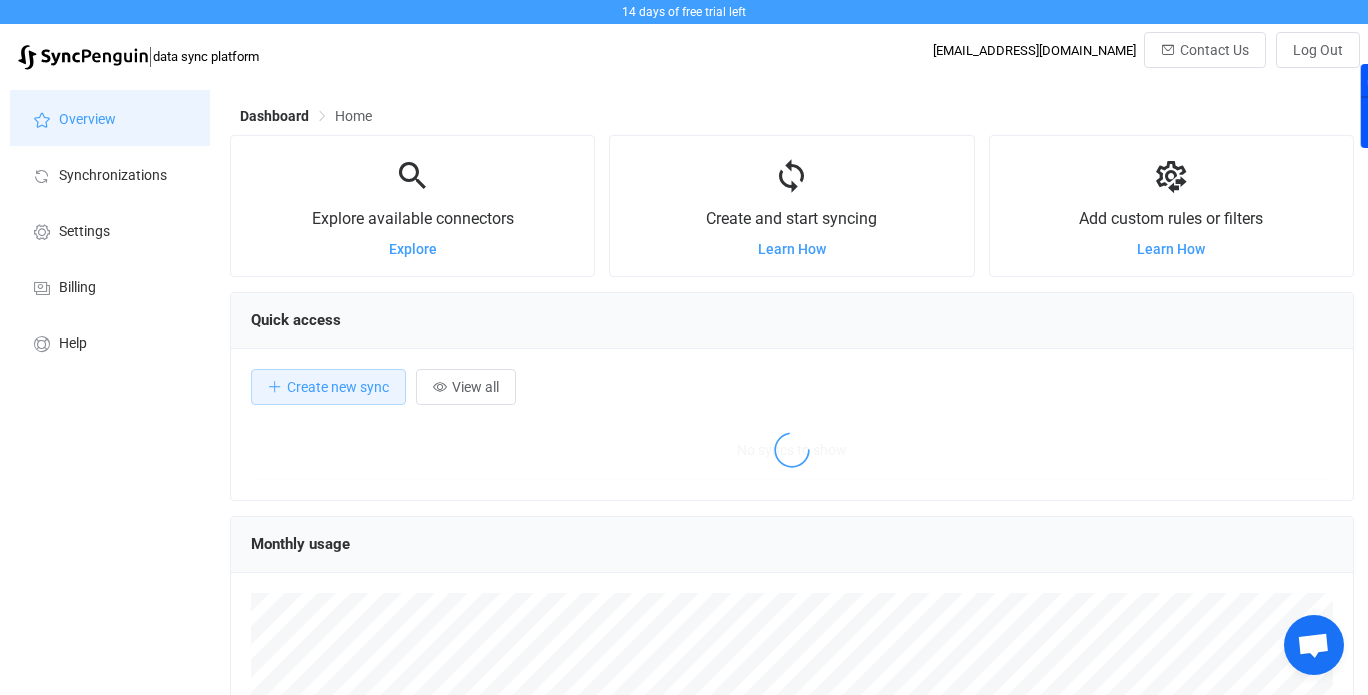 scroll, scrollTop: 999612, scrollLeft: 998876, axis: both 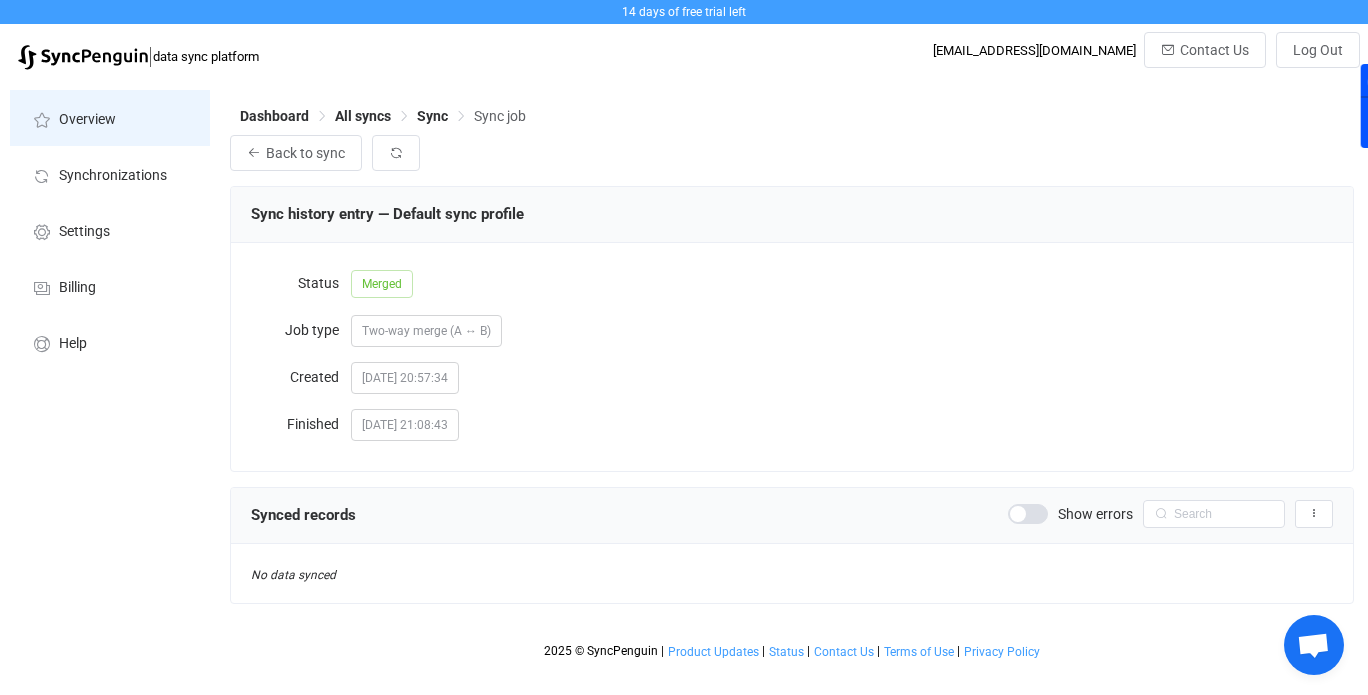 click on "Overview" at bounding box center (87, 120) 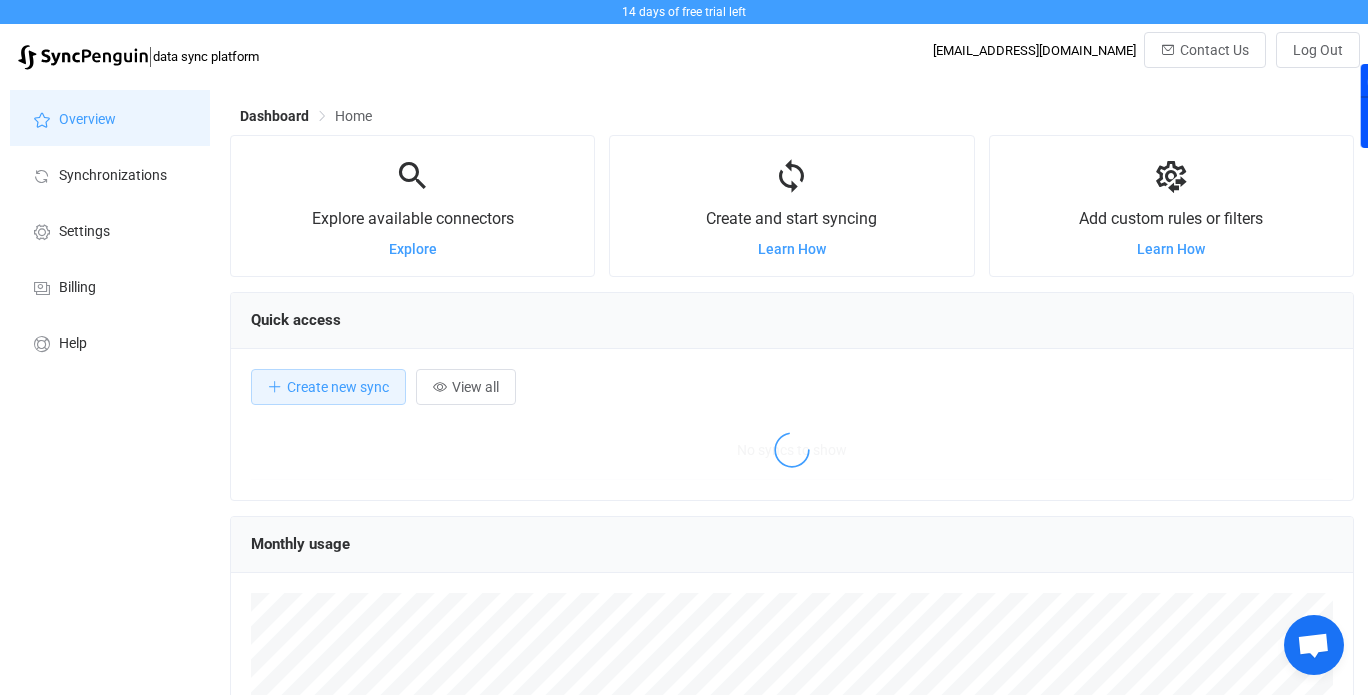 scroll, scrollTop: 999612, scrollLeft: 998876, axis: both 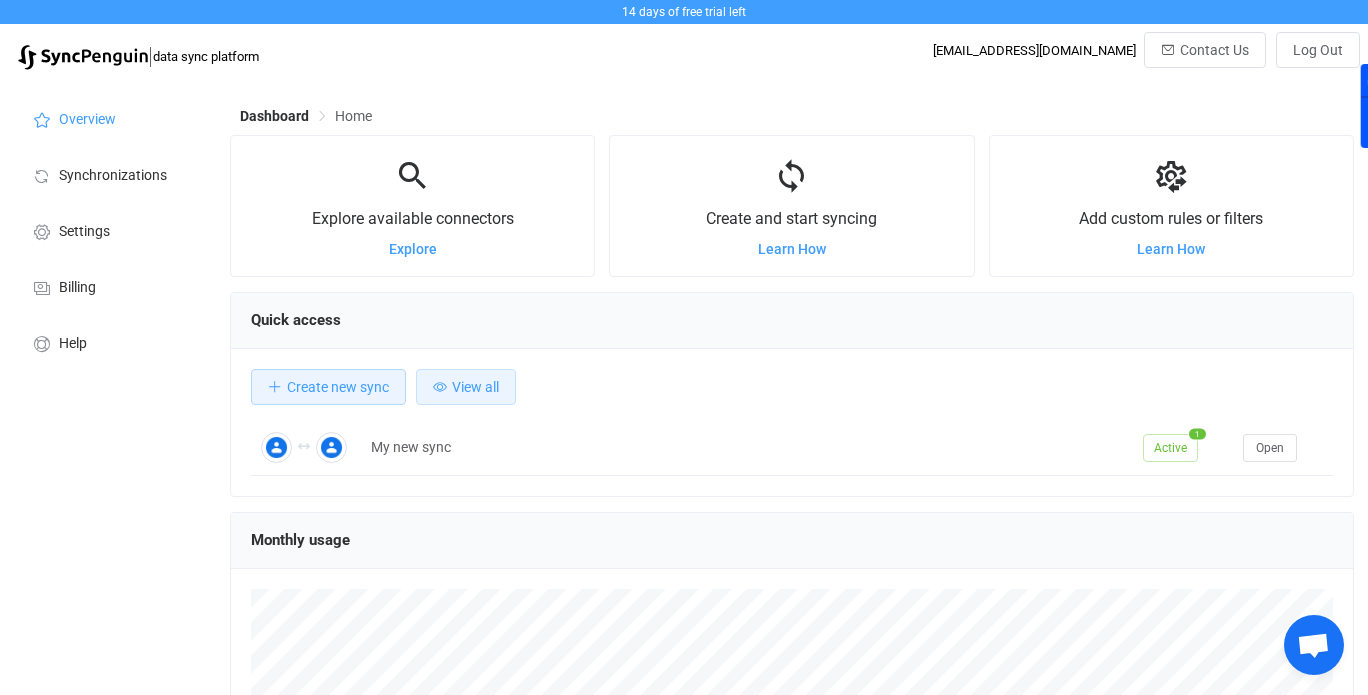 click on "View all" at bounding box center (466, 387) 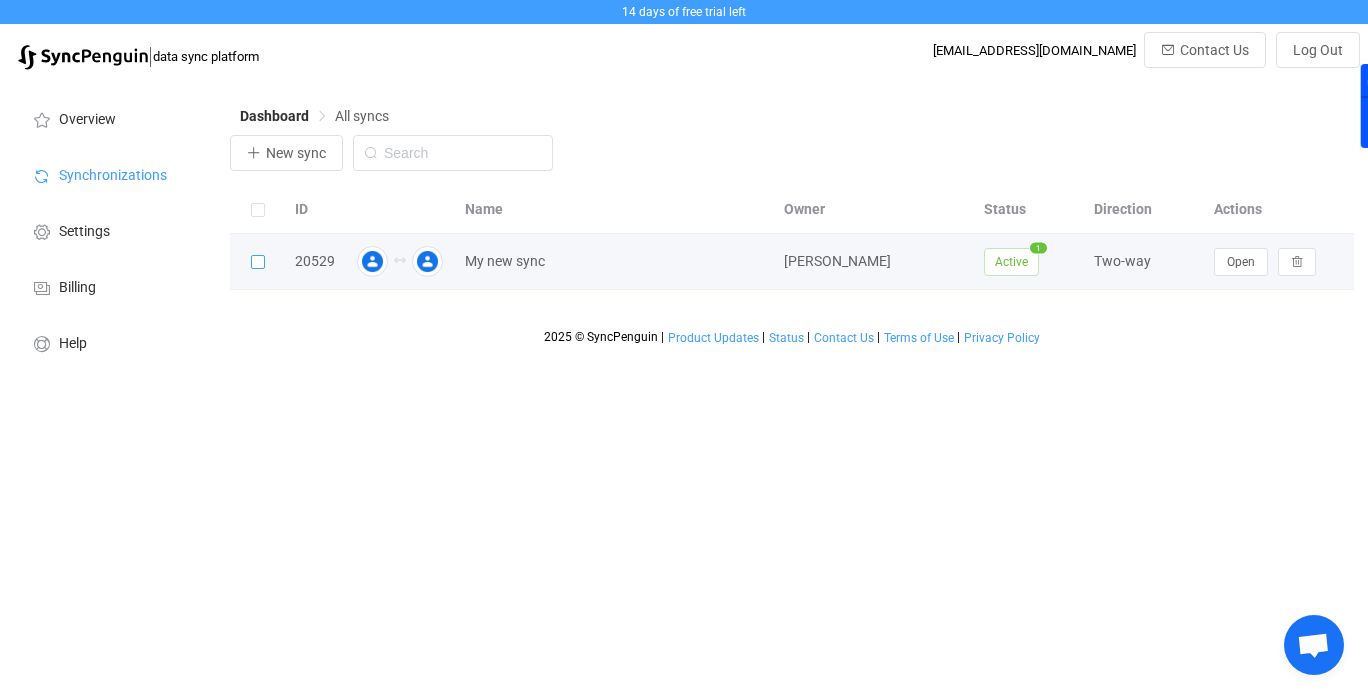 click at bounding box center [258, 262] 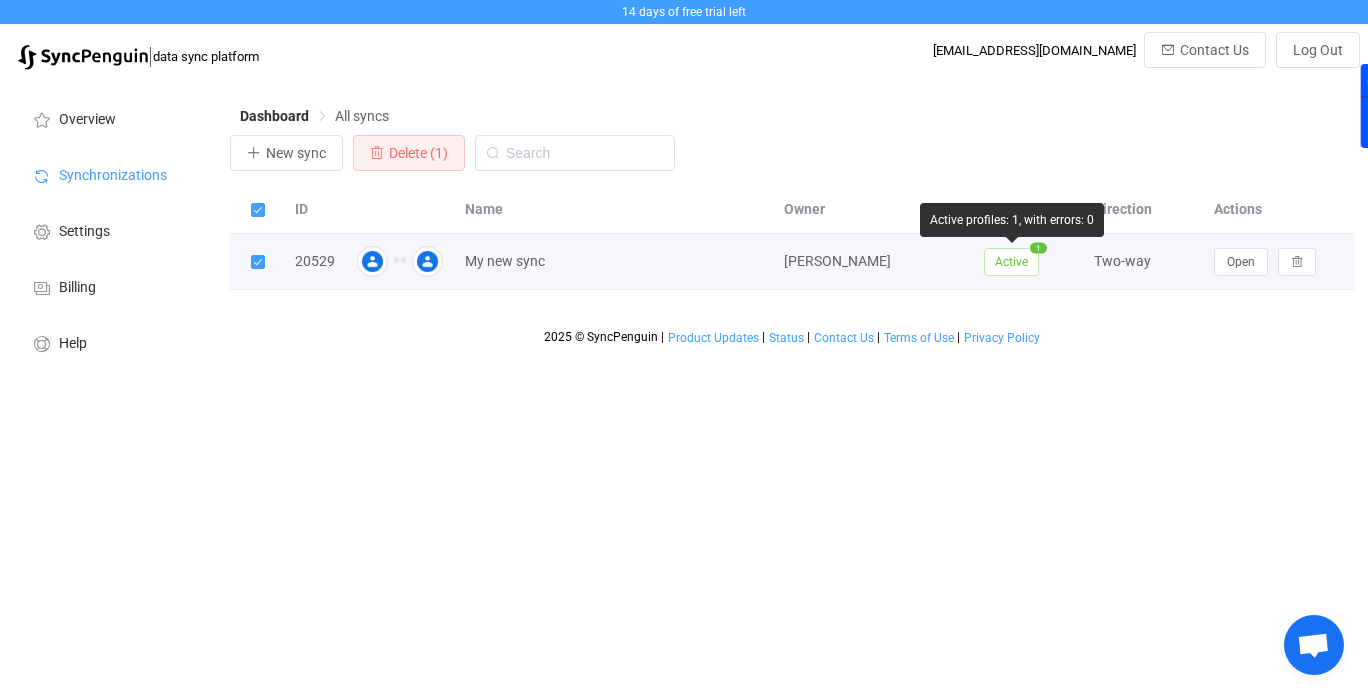 click on "Active" at bounding box center (1011, 262) 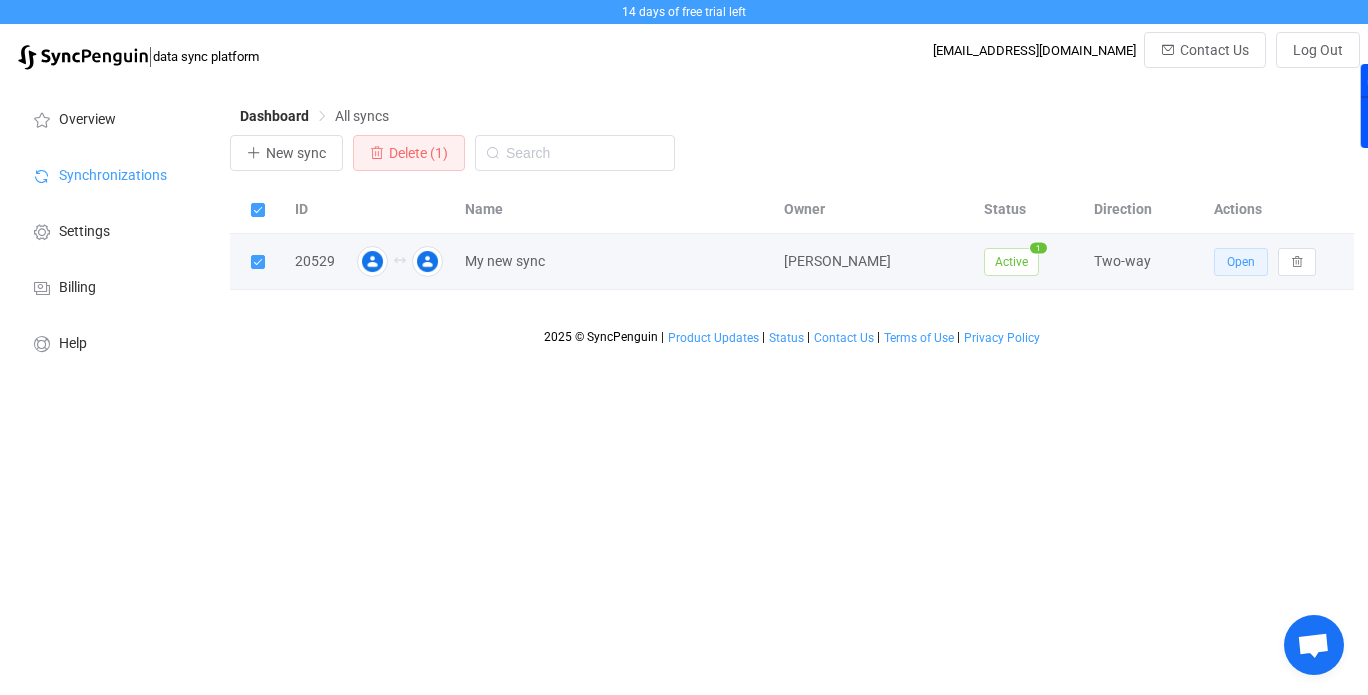 click on "Open" at bounding box center [1241, 262] 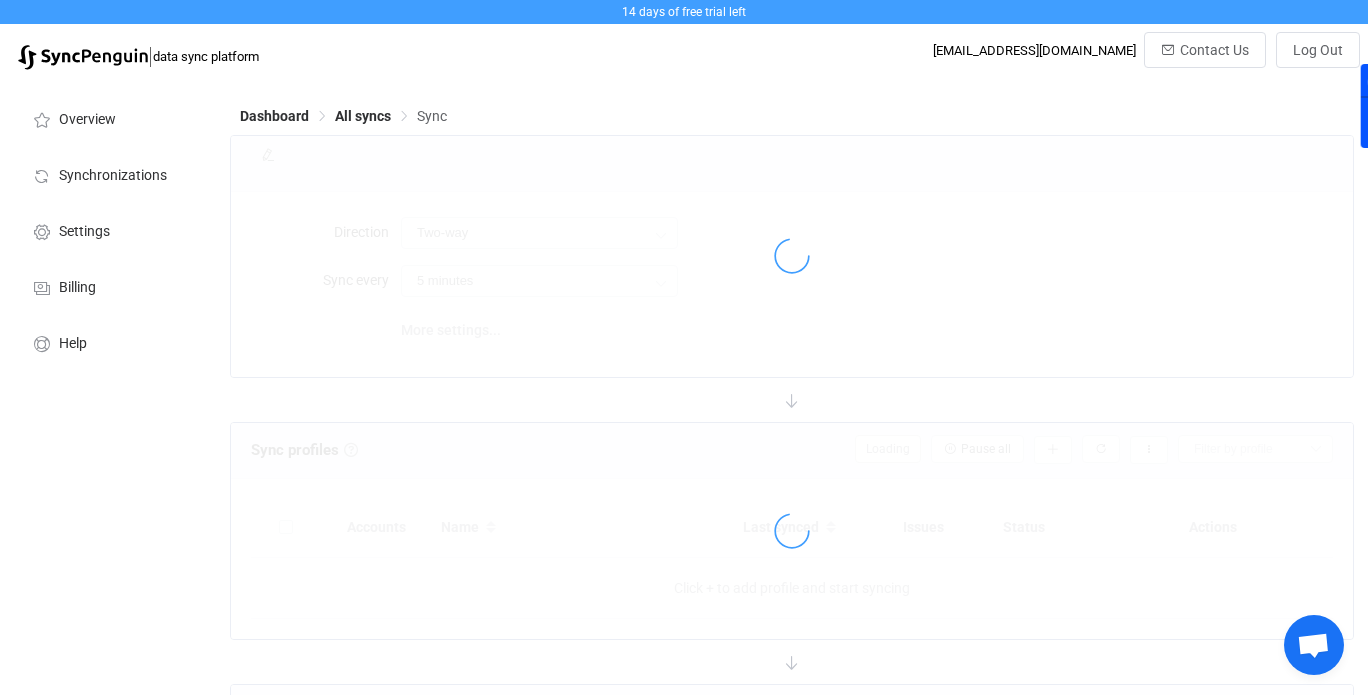 type on "10 minutes" 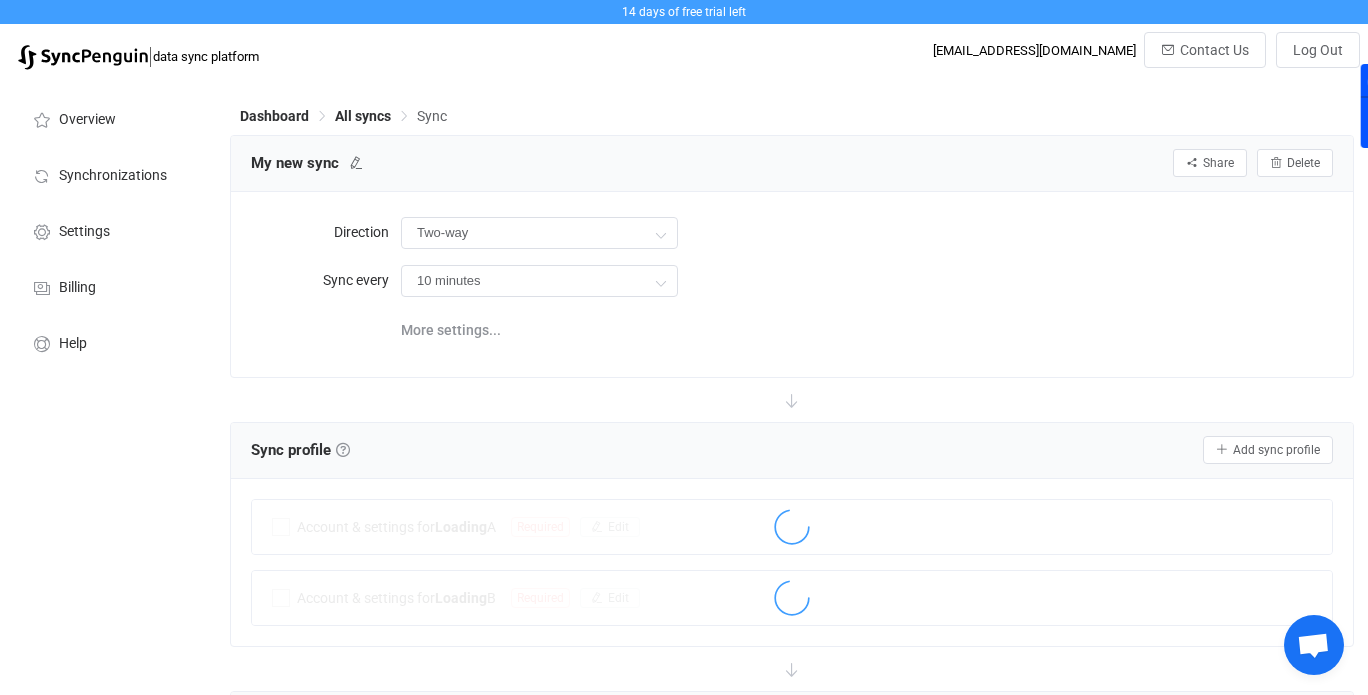 scroll, scrollTop: 100, scrollLeft: 0, axis: vertical 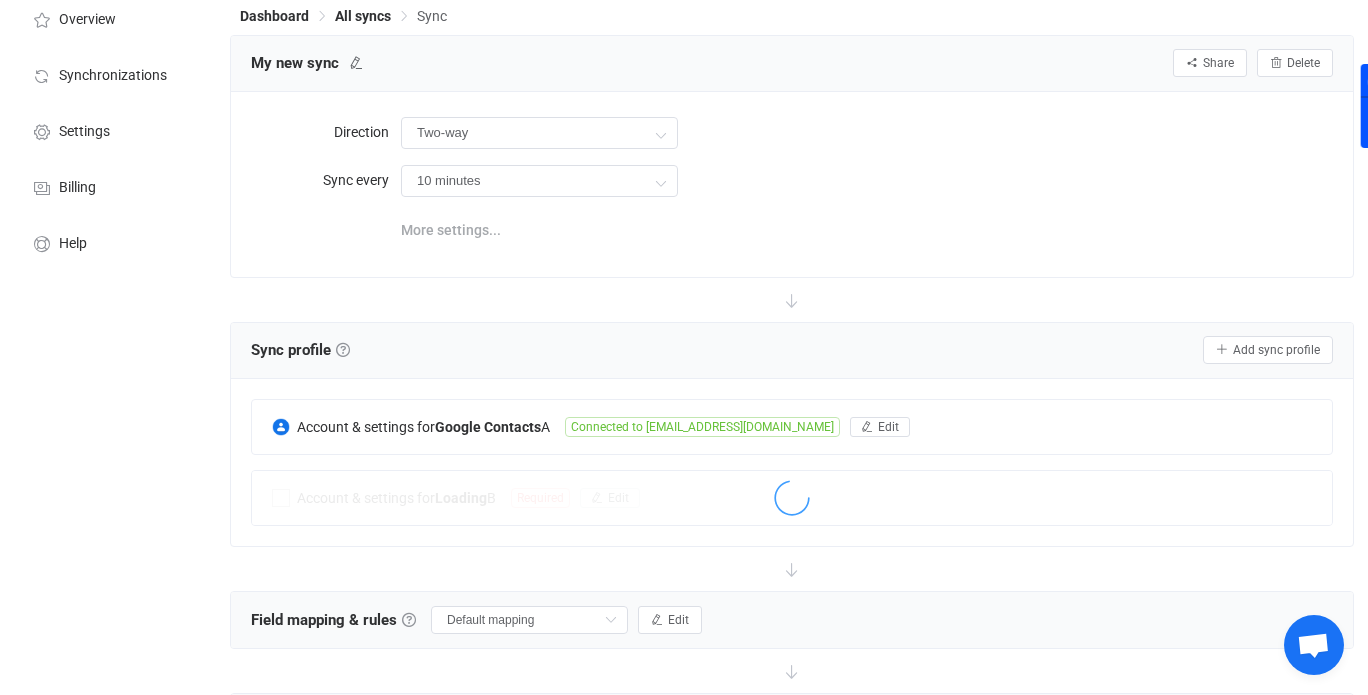 click on "More settings..." at bounding box center [451, 230] 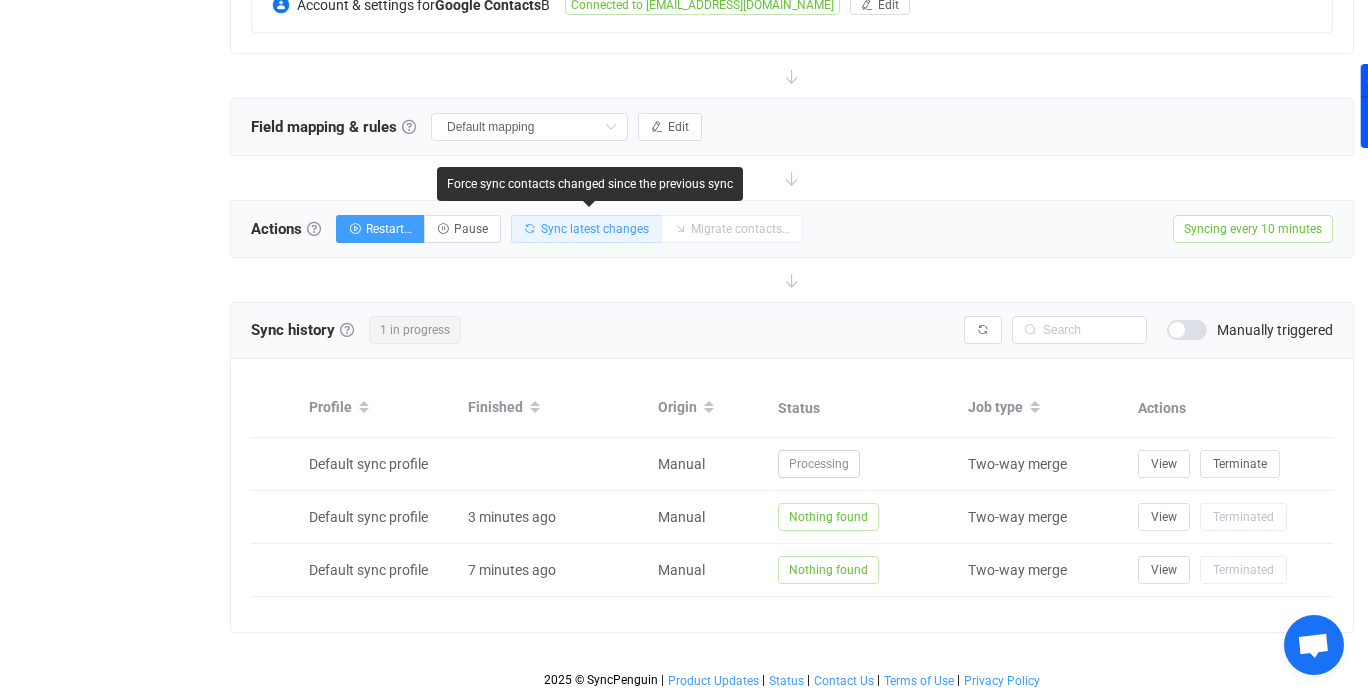 click on "Sync latest changes" at bounding box center (595, 229) 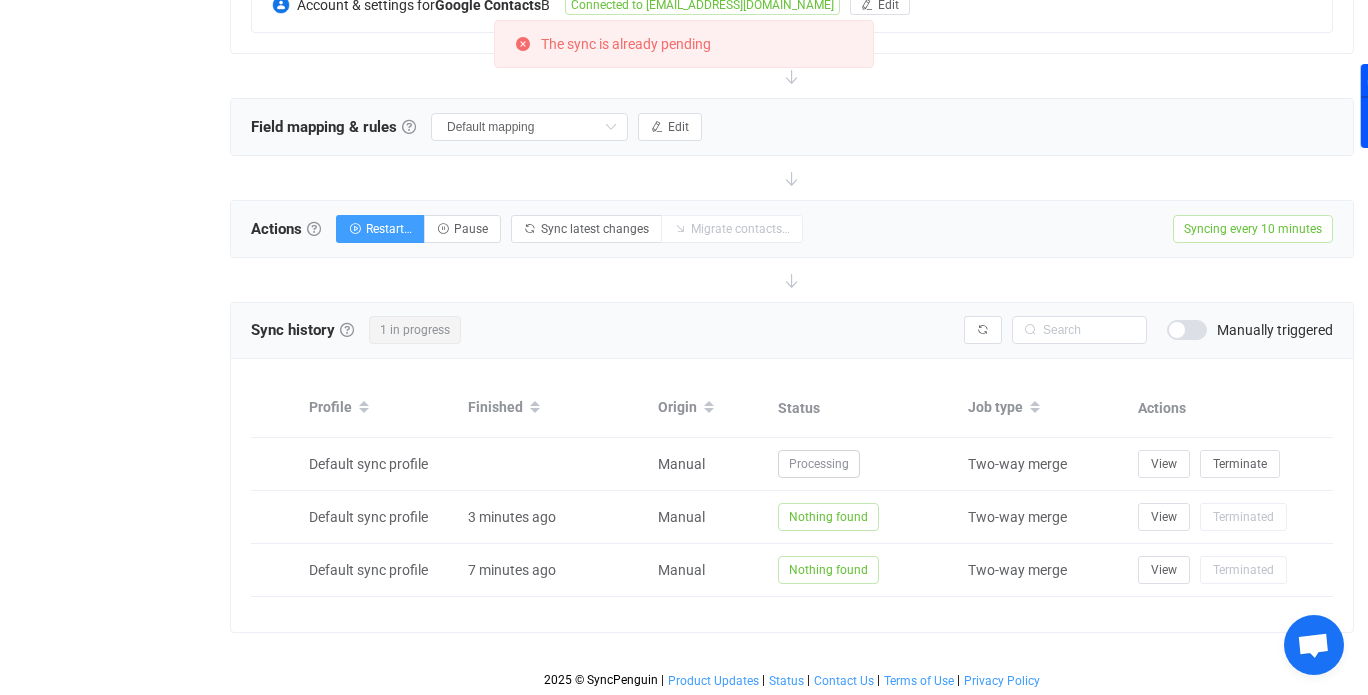 click on "Field mapping & rules
Field mapping & rules By default, all contacts of the connected contact lists are synced, with common fields automatically mapped.
If you want to exclude/filter what data is synced, or change the way fields are mapped, you can do it in this section using our visual customization interface.
Note that the field mapping, filters and rules are applied during both initial sync and further syncing of changes. Field mapping
Field mapping & rules By default, all contacts of the connected contact lists are synced, with common fields automatically mapped.
If you want to exclude/filter what data is synced, or change the way fields are mapped, you can do it in this section using our visual customization interface.
Note that the field mapping, filters and rules are applied during both initial sync and further syncing of changes. Default mapping Default mappings Default mapping Edit" at bounding box center [792, 127] 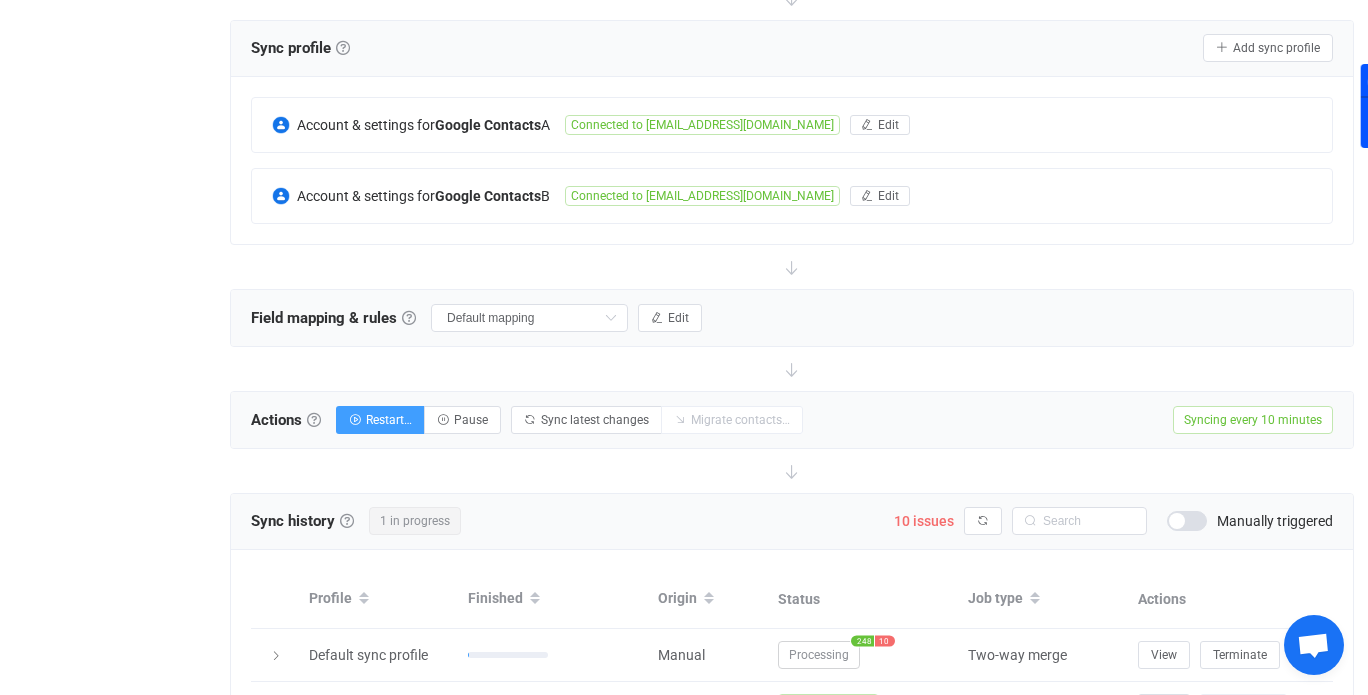 scroll, scrollTop: 591, scrollLeft: 0, axis: vertical 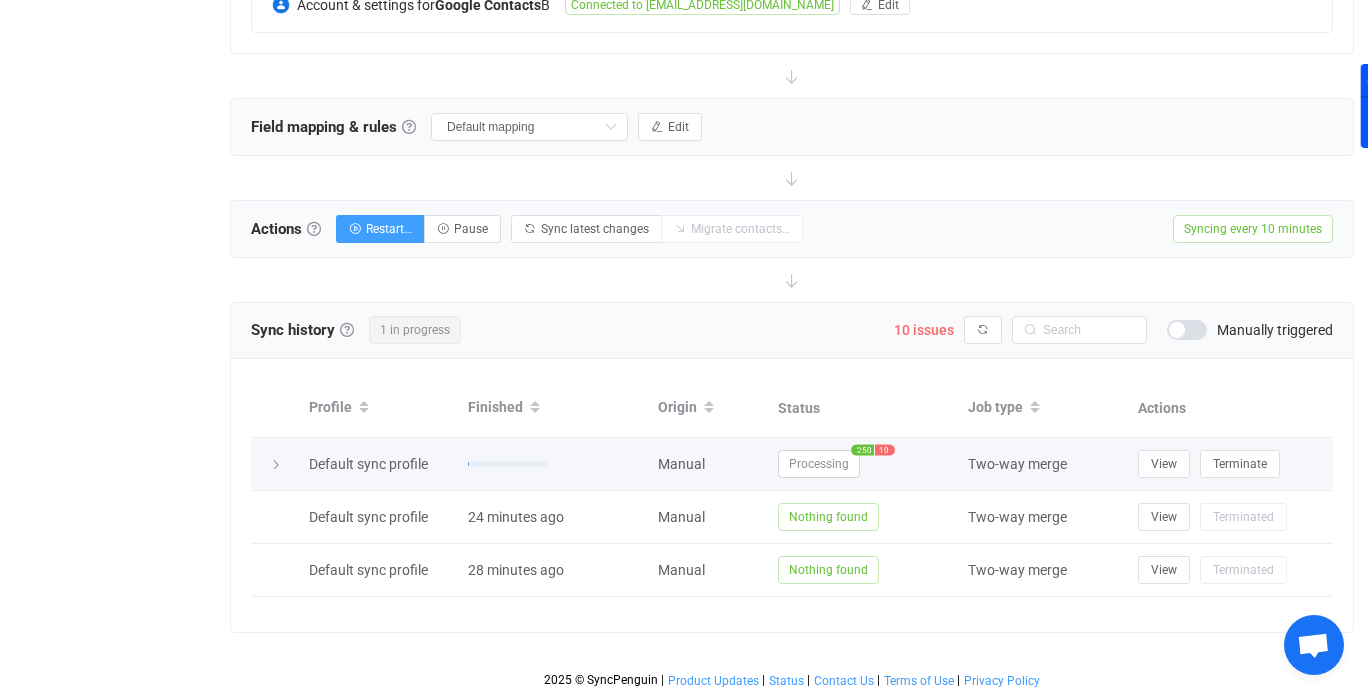 click on "10" at bounding box center [885, 450] 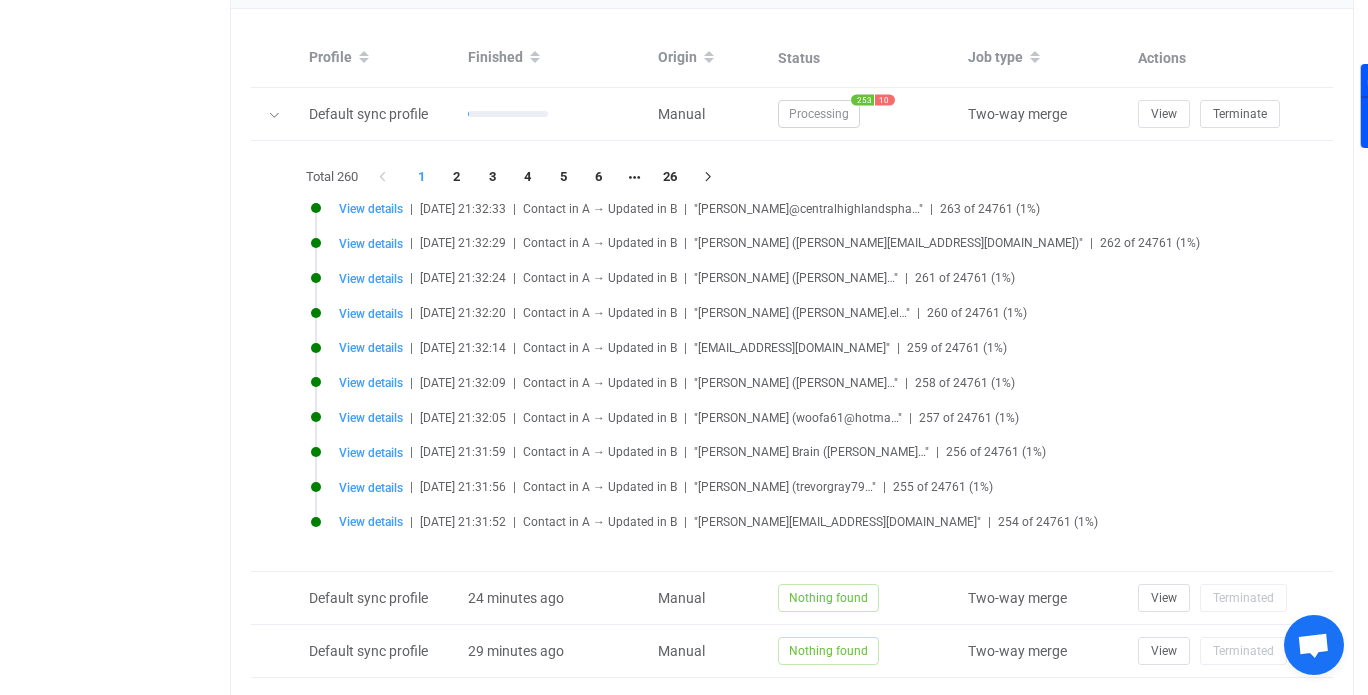 scroll, scrollTop: 924, scrollLeft: 0, axis: vertical 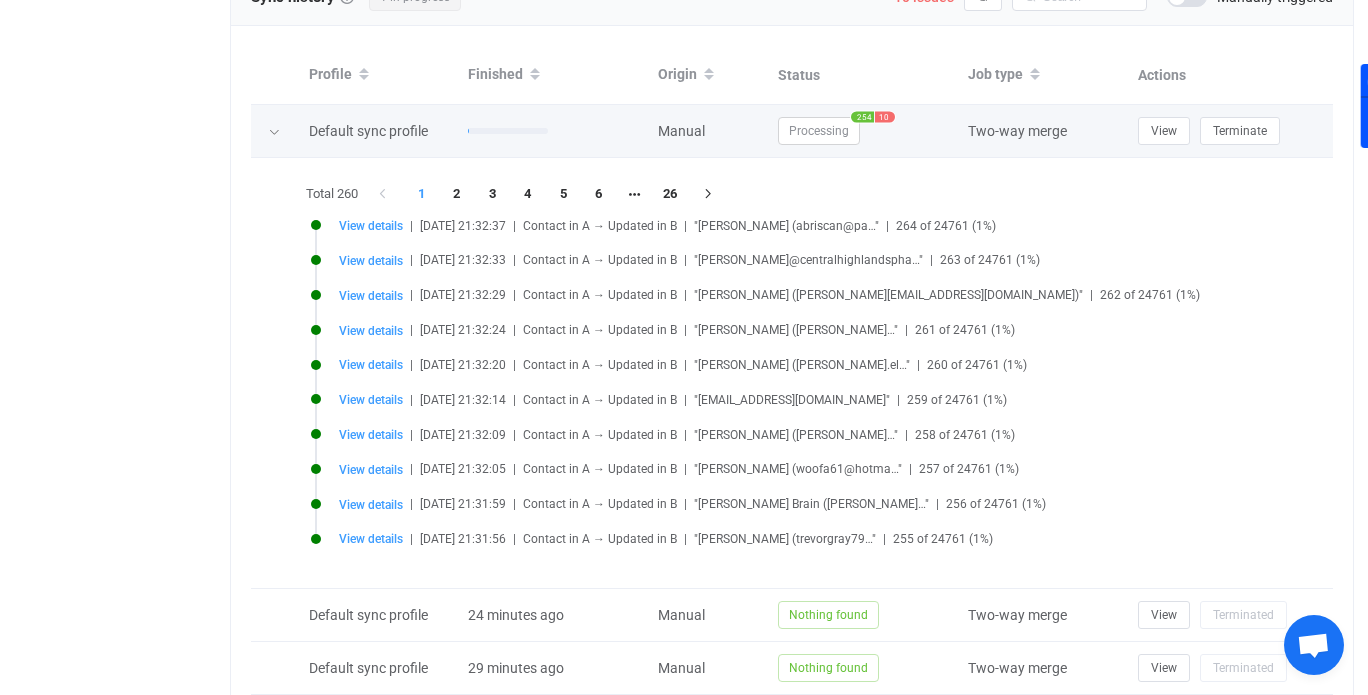 click on "254" at bounding box center (862, 117) 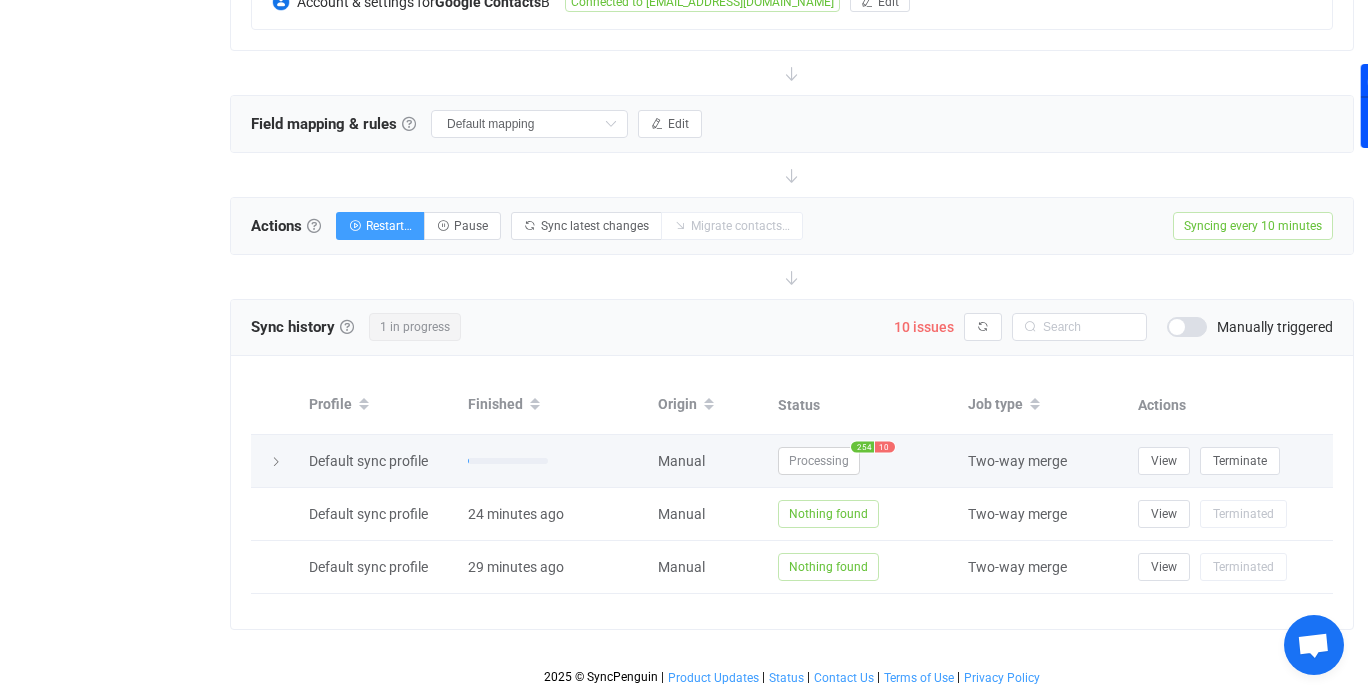 scroll, scrollTop: 591, scrollLeft: 0, axis: vertical 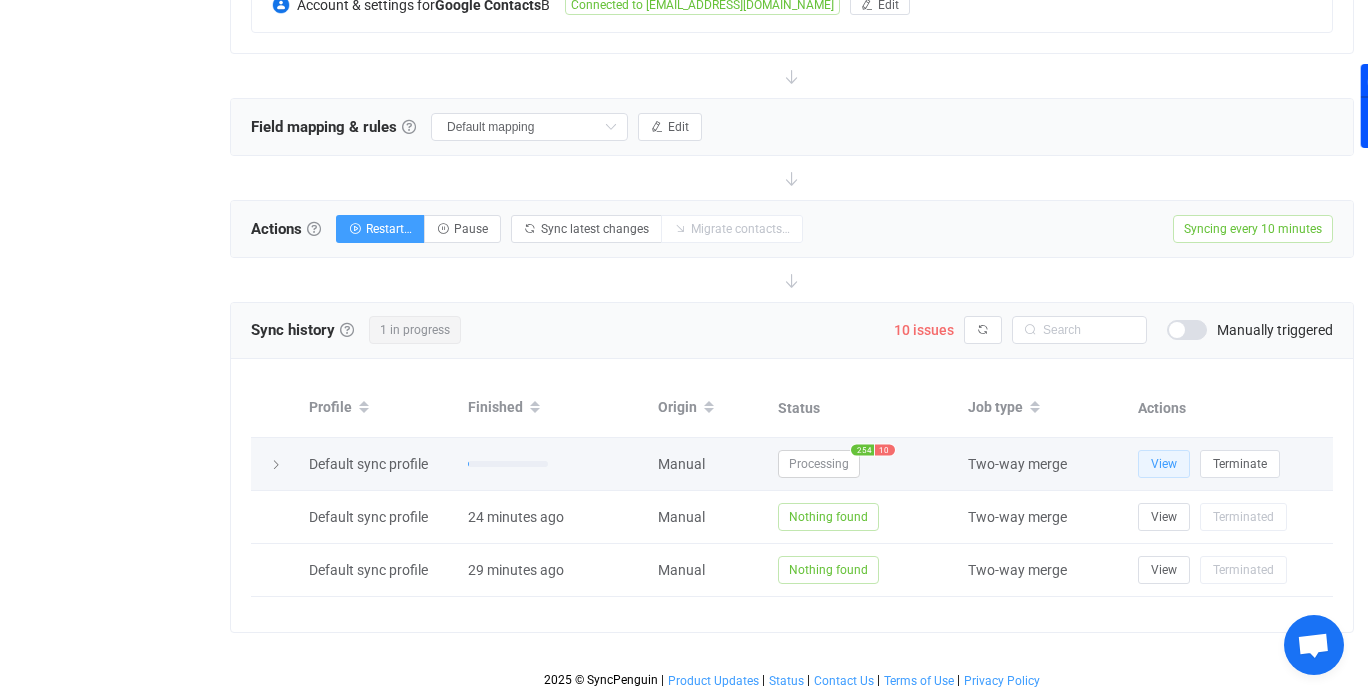 click on "View" at bounding box center (1164, 464) 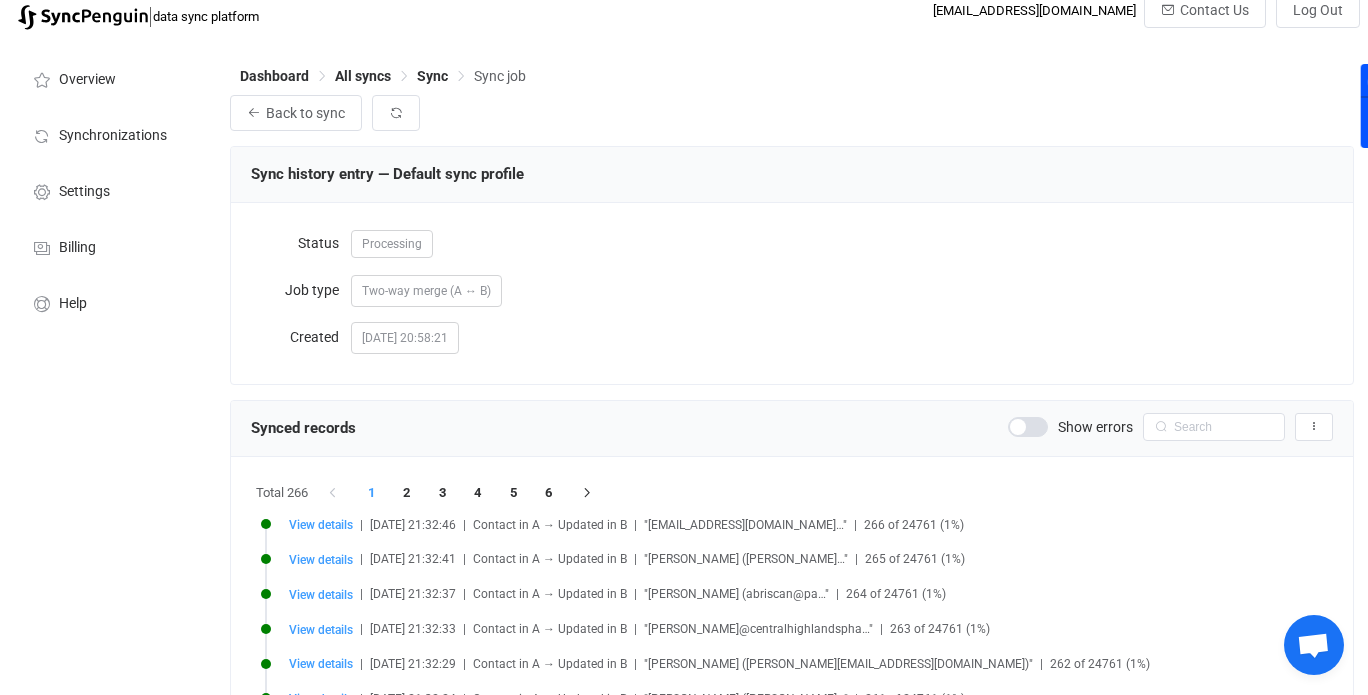 scroll, scrollTop: 0, scrollLeft: 0, axis: both 